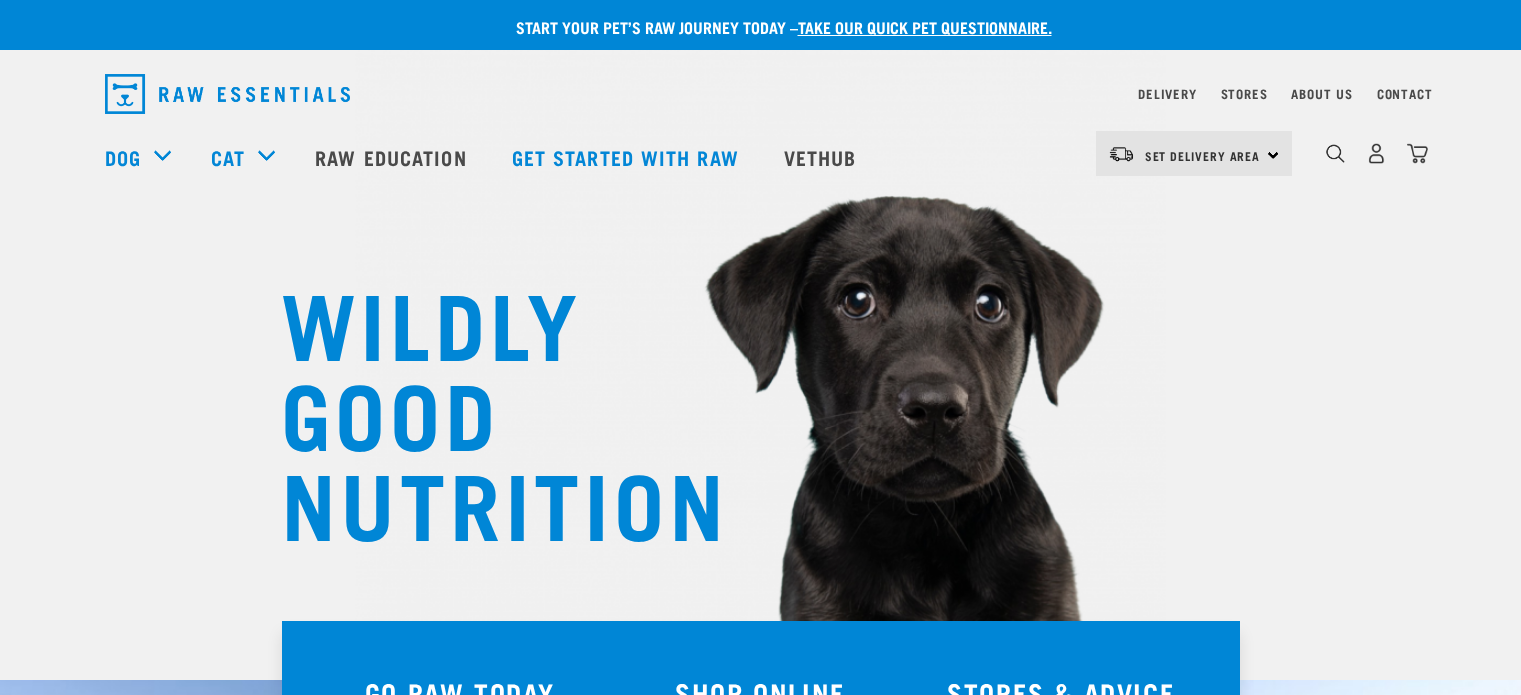 scroll, scrollTop: 0, scrollLeft: 0, axis: both 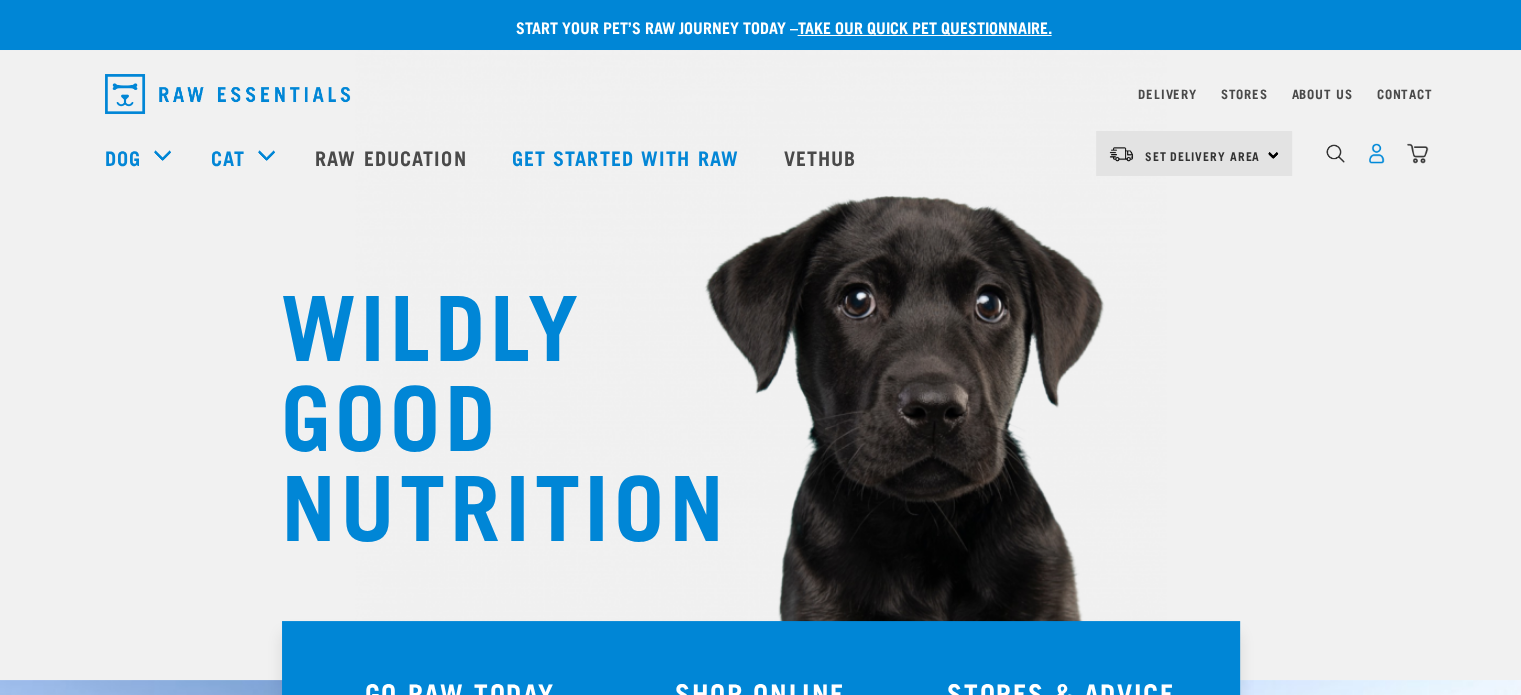 click at bounding box center (1376, 153) 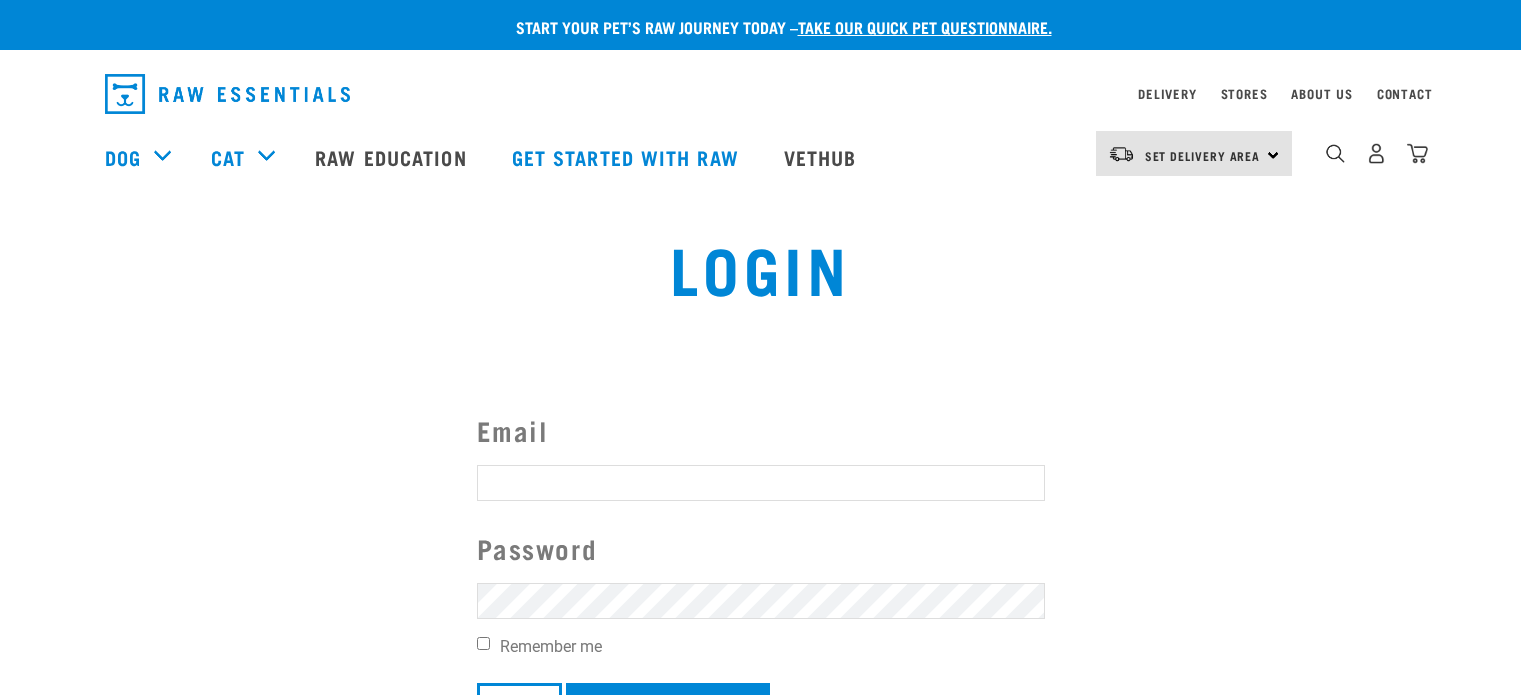 scroll, scrollTop: 0, scrollLeft: 0, axis: both 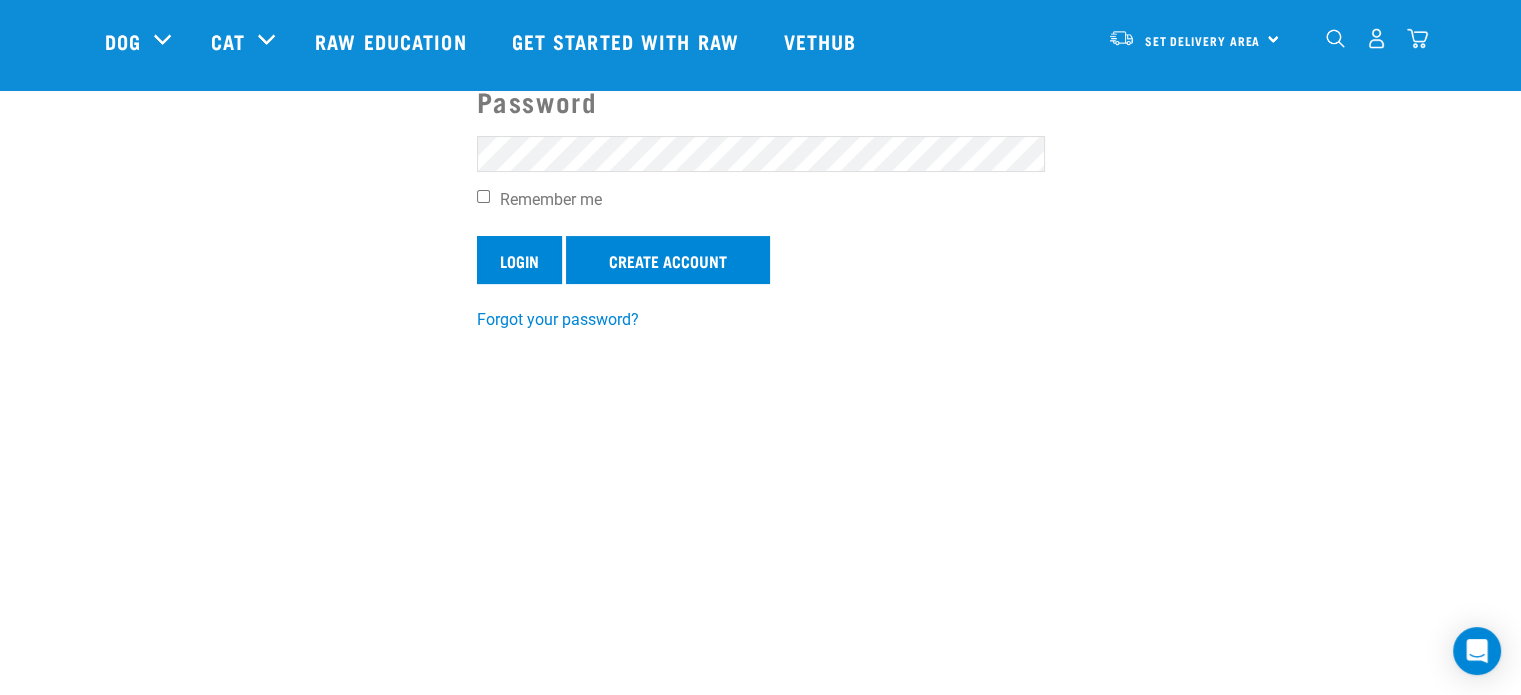 type on "[EMAIL]" 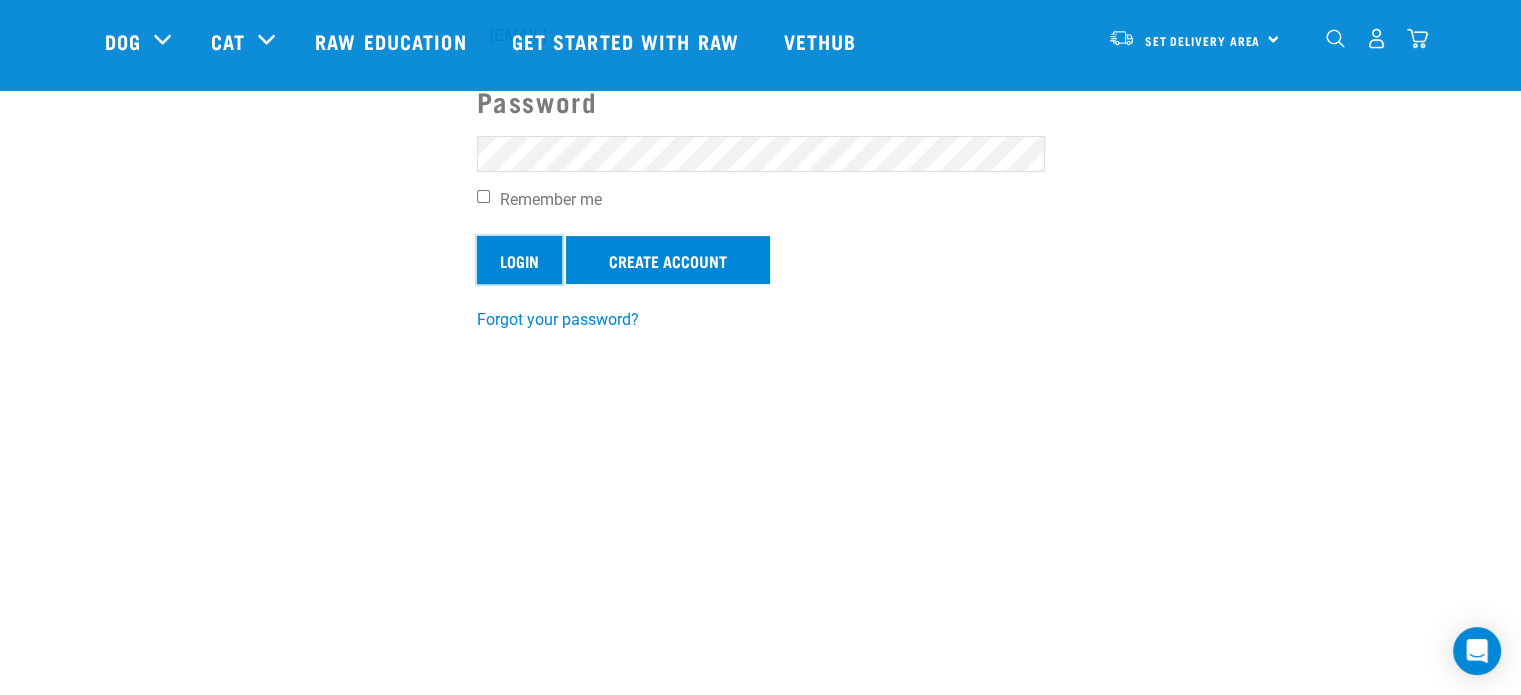 click on "Login" at bounding box center (519, 260) 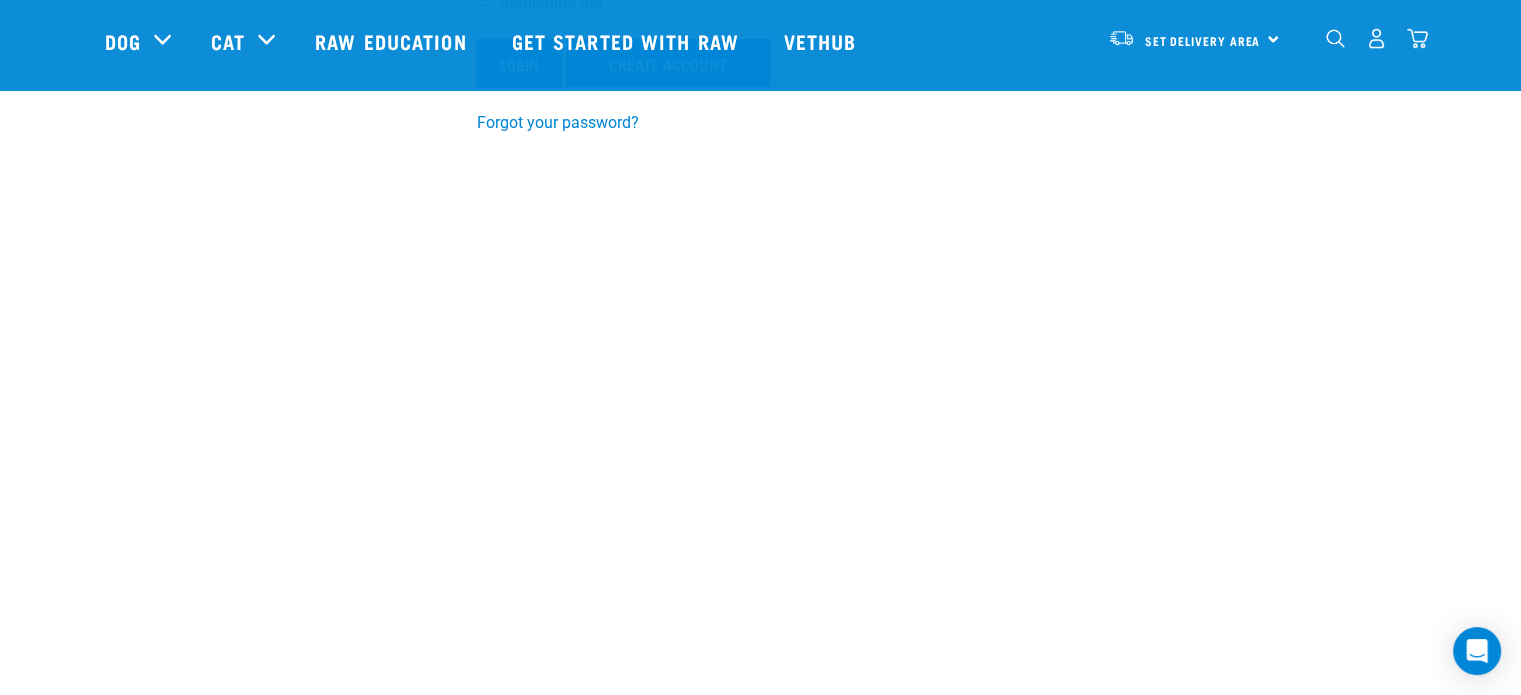 scroll, scrollTop: 500, scrollLeft: 0, axis: vertical 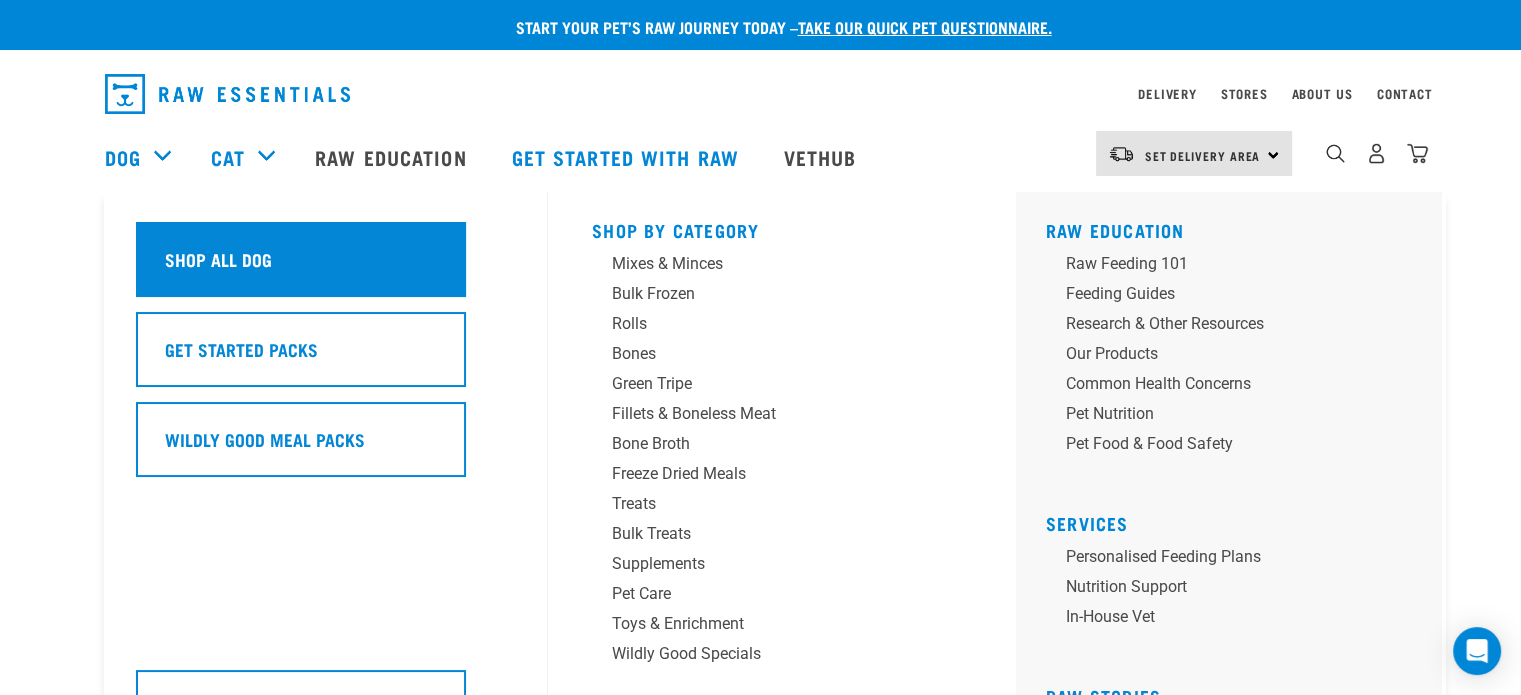 click on "Shop All Dog" at bounding box center (218, 259) 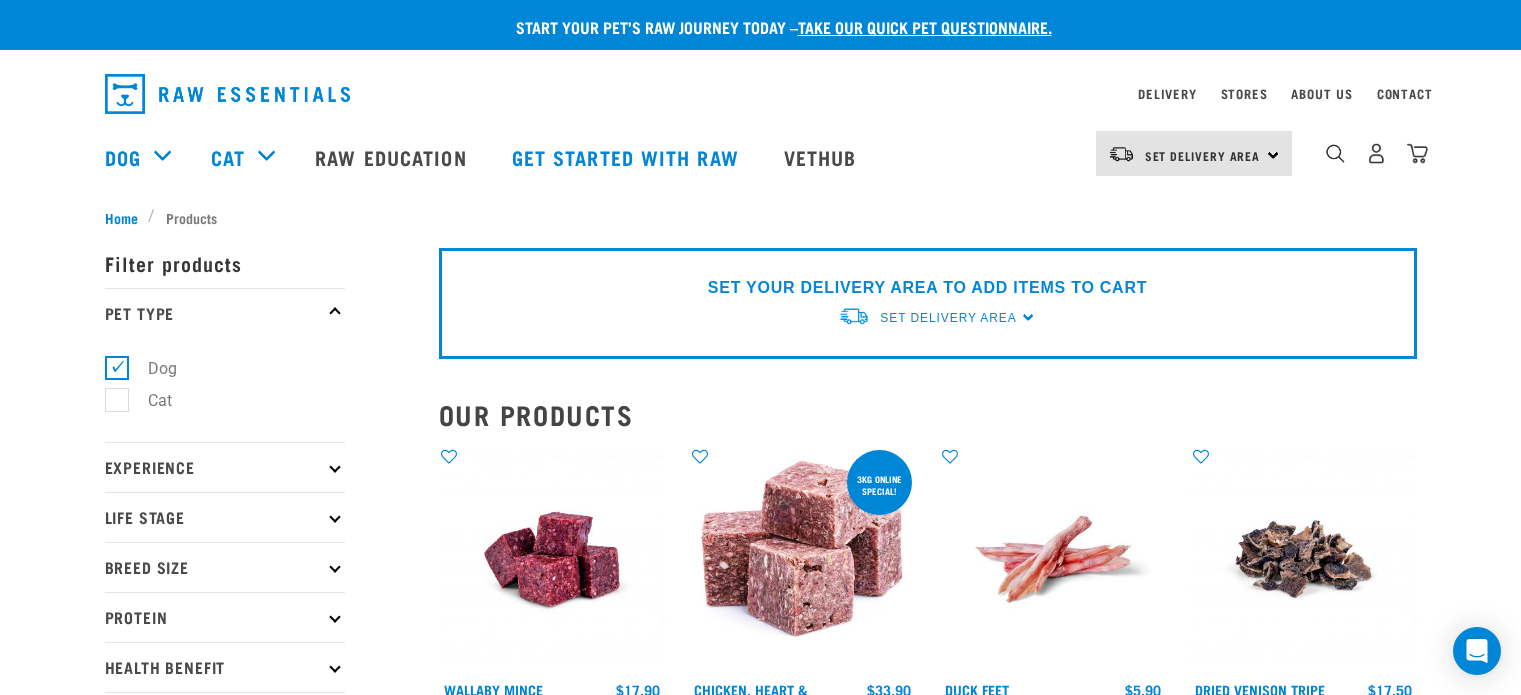 scroll, scrollTop: 0, scrollLeft: 0, axis: both 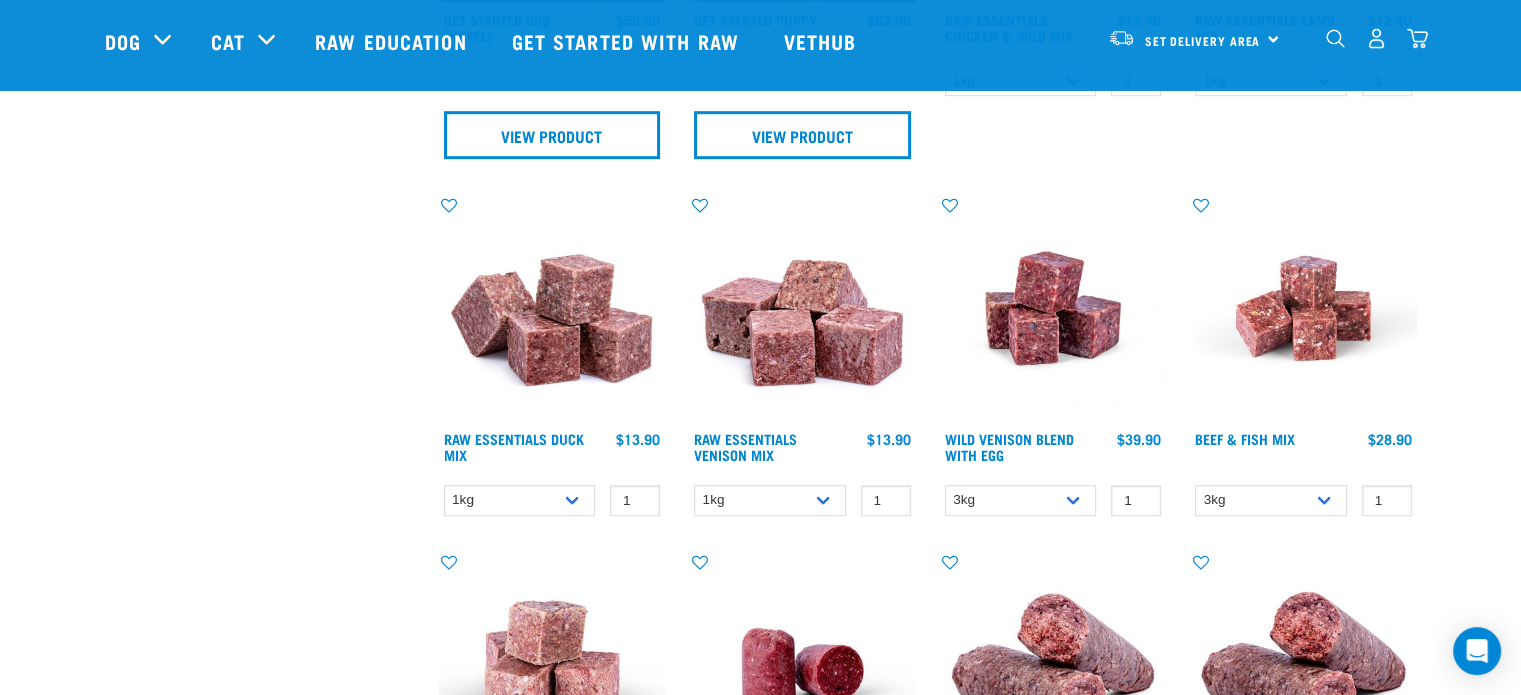 click at bounding box center (1335, 38) 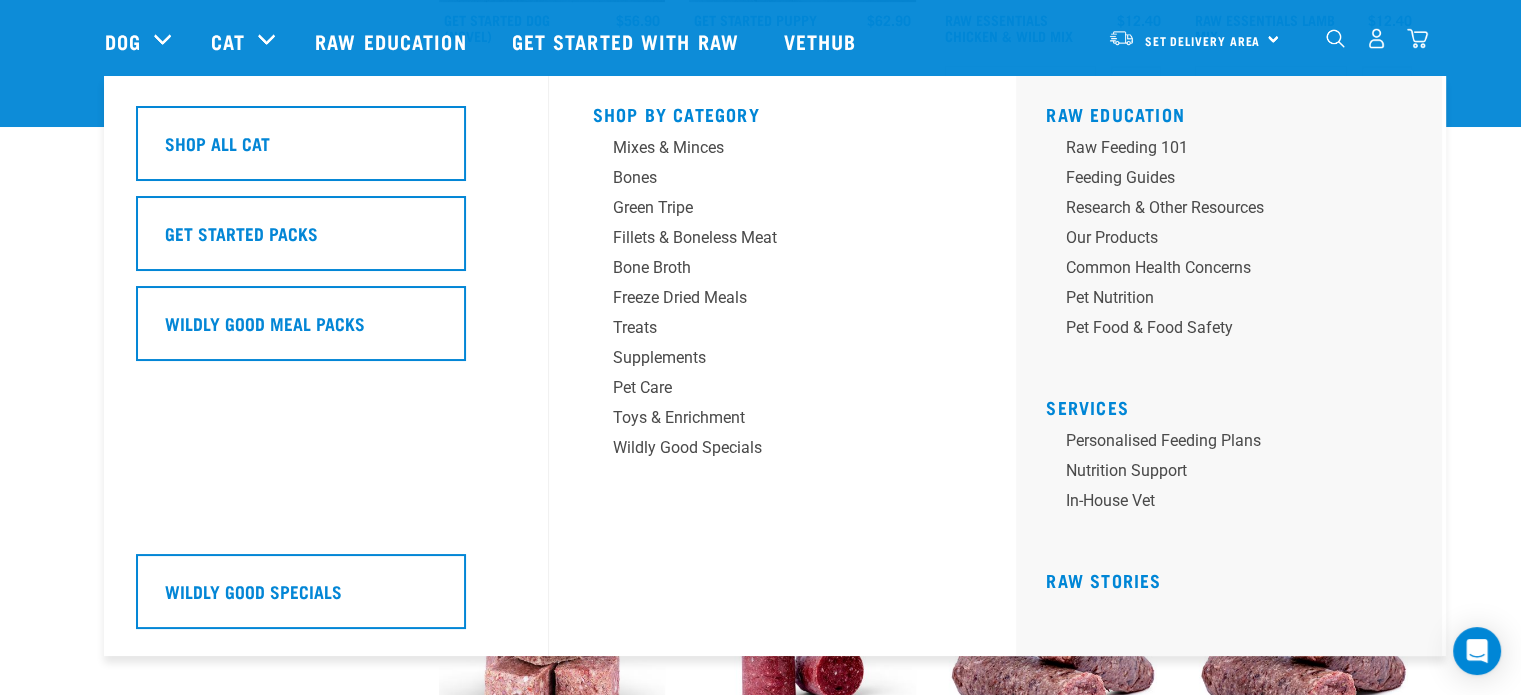 click on "Shop All Cat
Get Started Packs
Wildly Good Meal Packs
Wildly Good Specials" at bounding box center (336, 366) 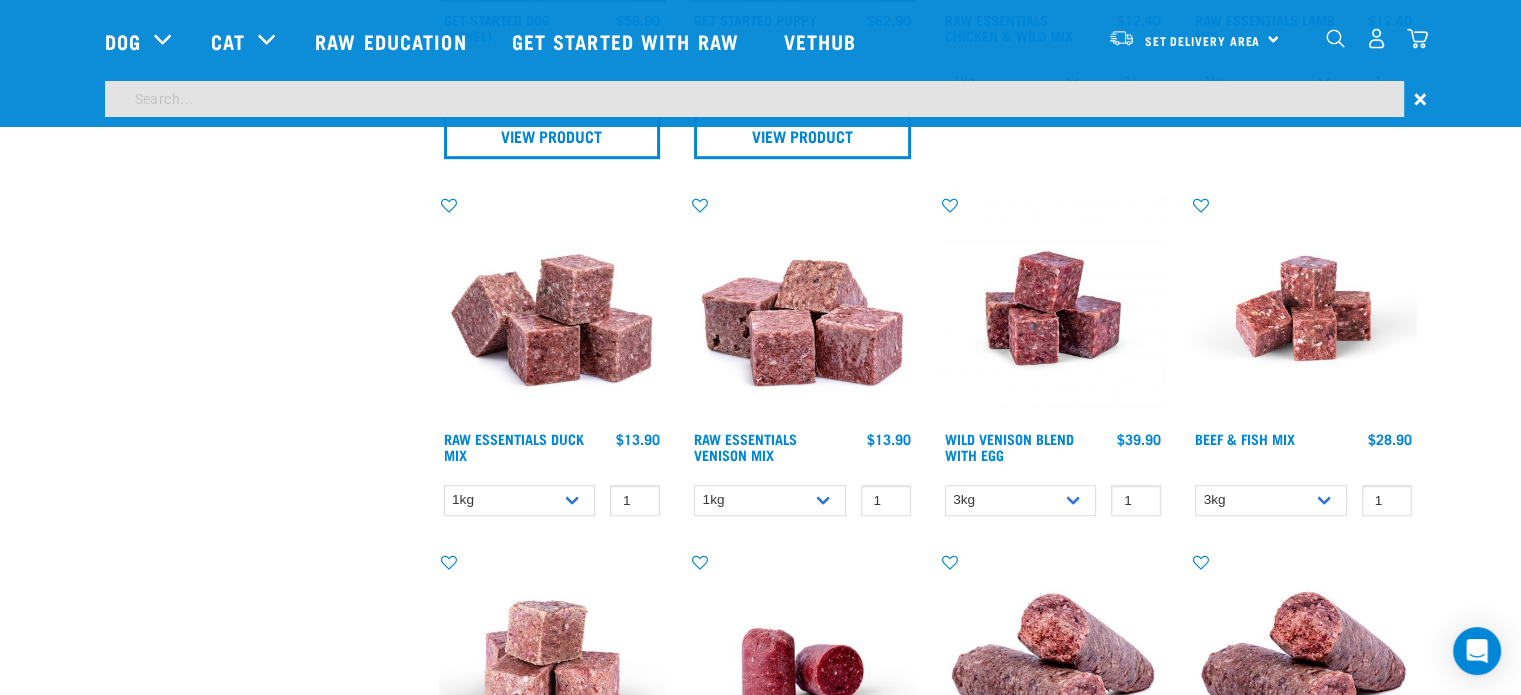 scroll, scrollTop: 1240, scrollLeft: 0, axis: vertical 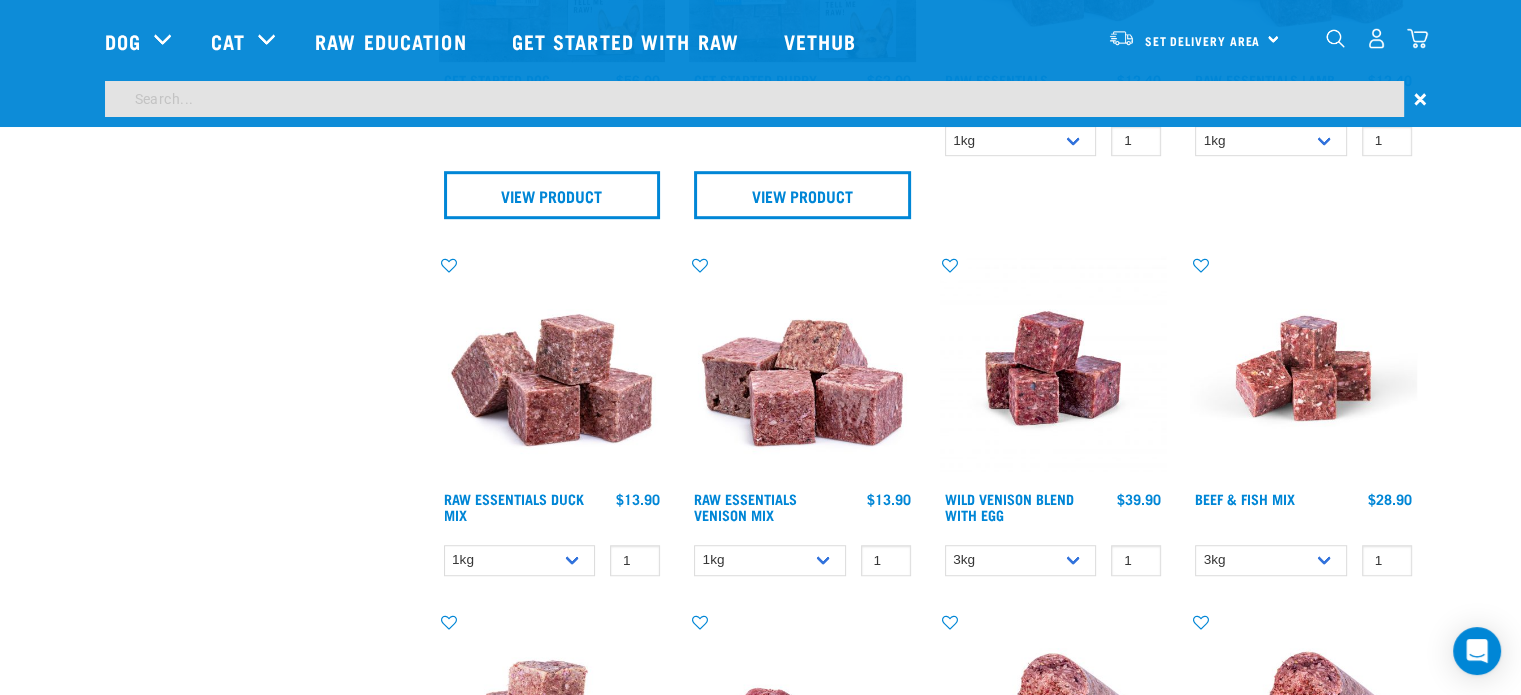click at bounding box center (754, 99) 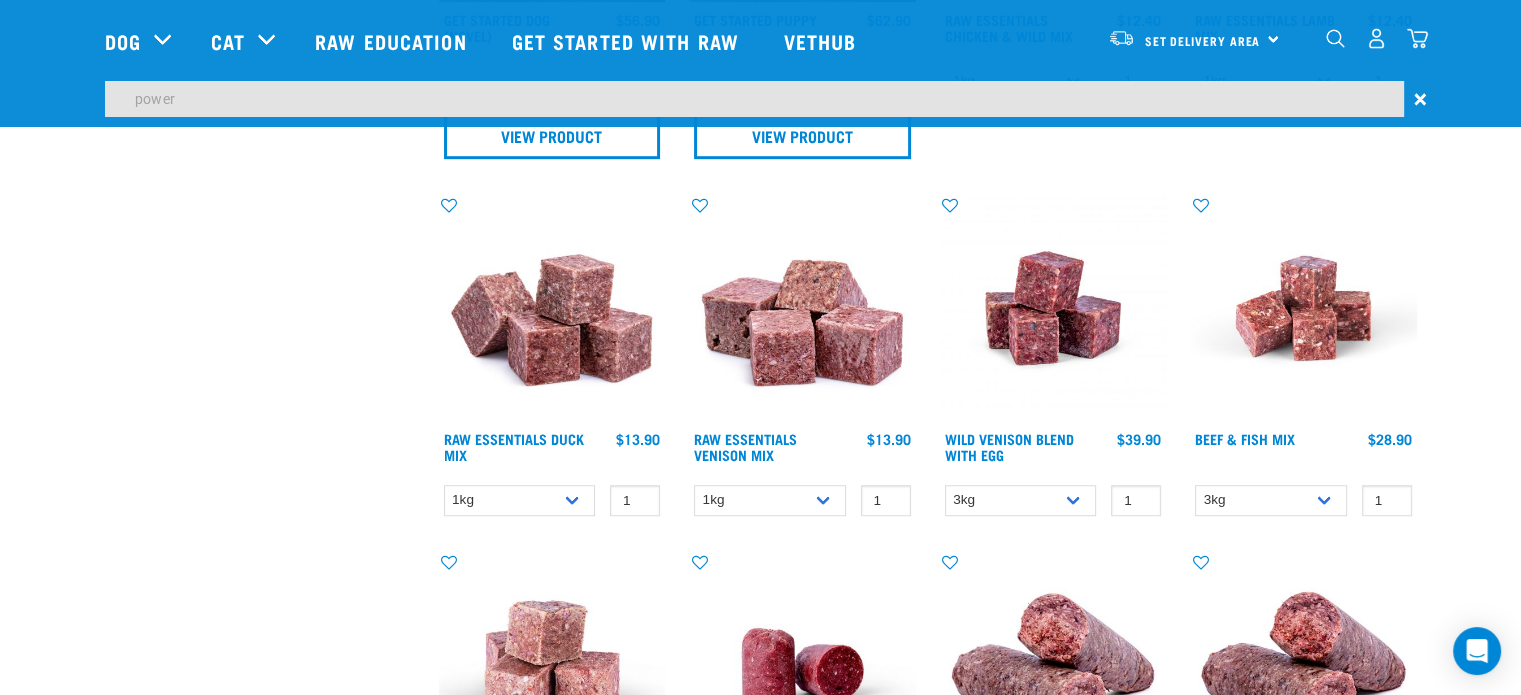 type on "power mix" 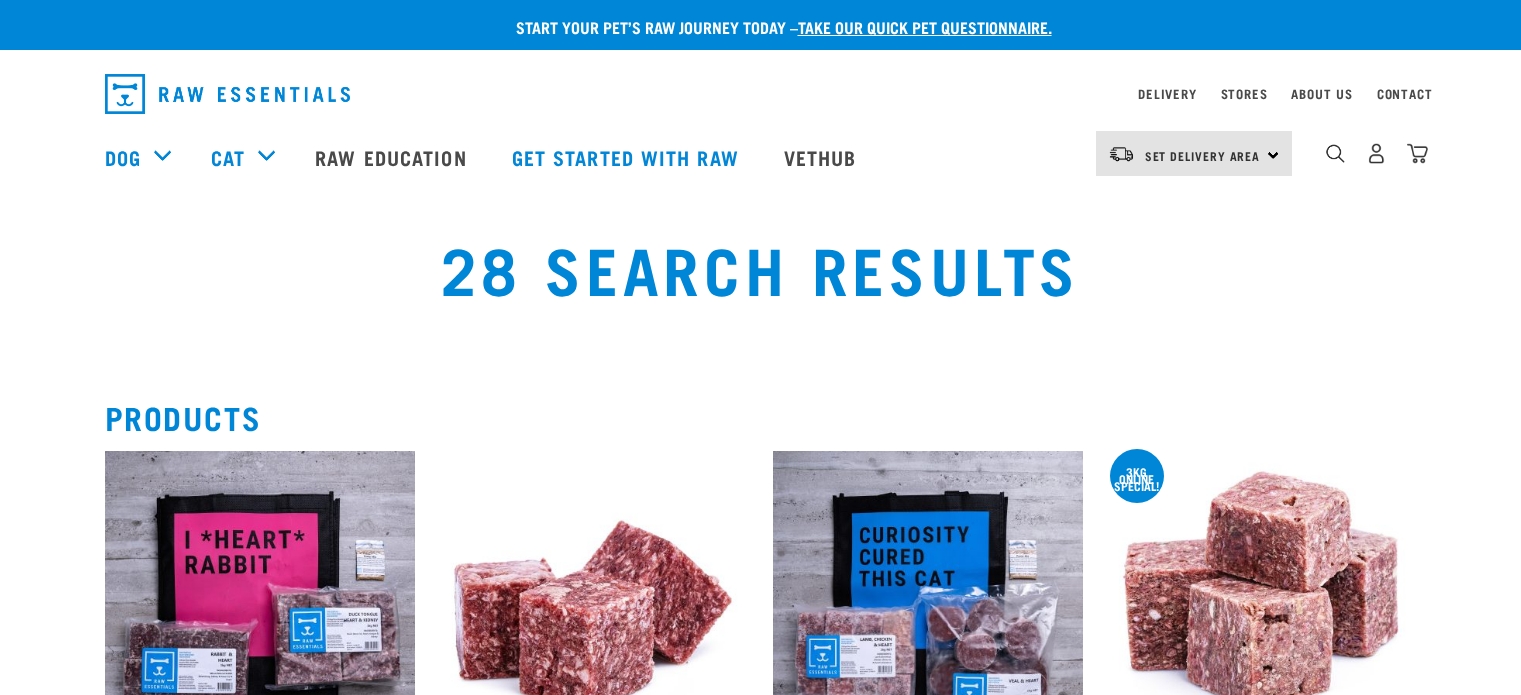 scroll, scrollTop: 0, scrollLeft: 0, axis: both 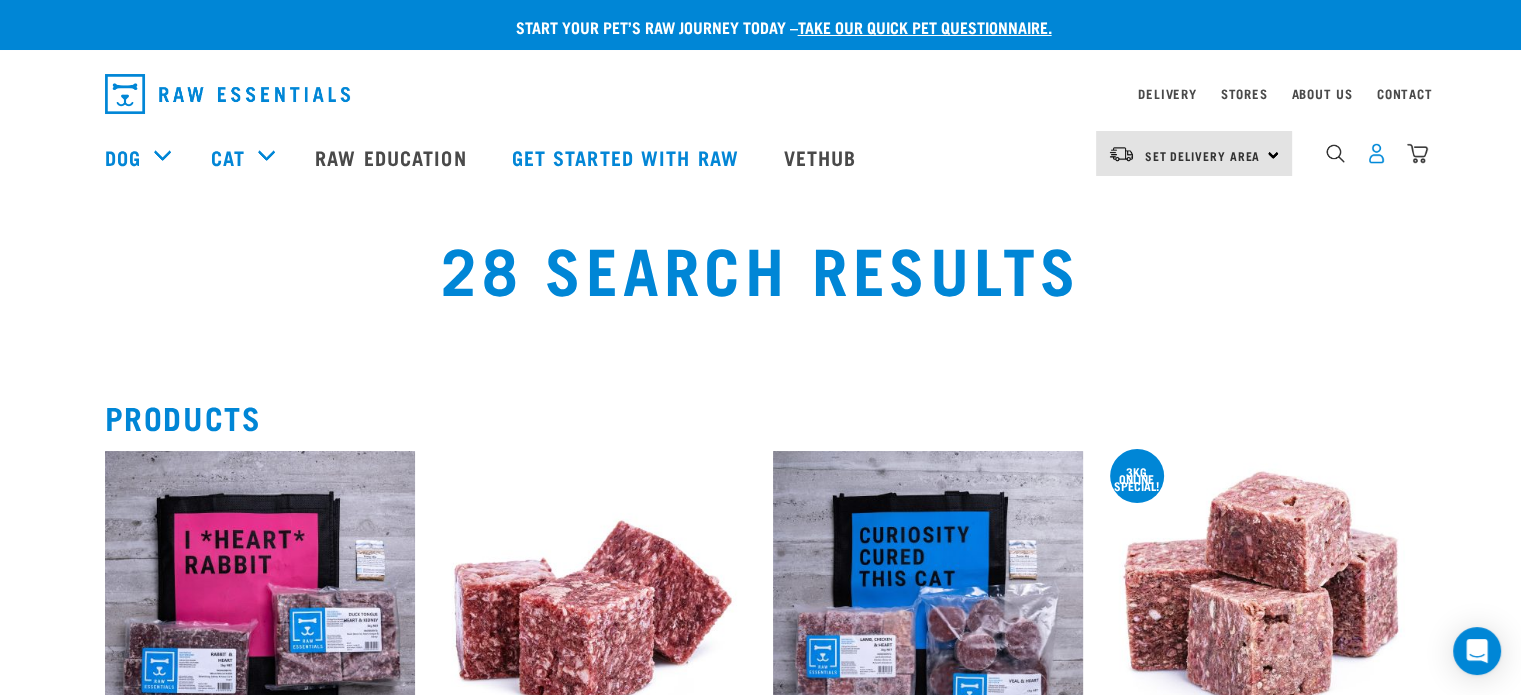 click at bounding box center [1376, 153] 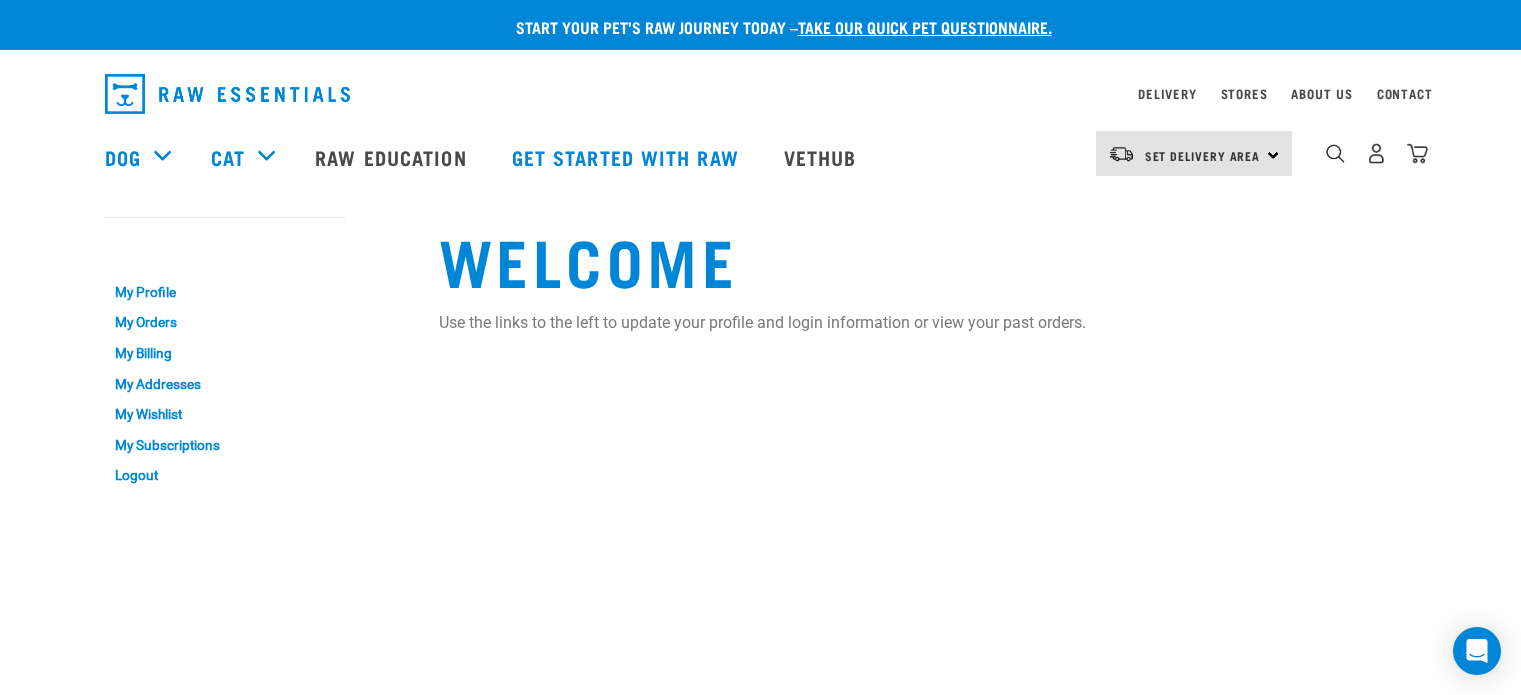 scroll, scrollTop: 0, scrollLeft: 0, axis: both 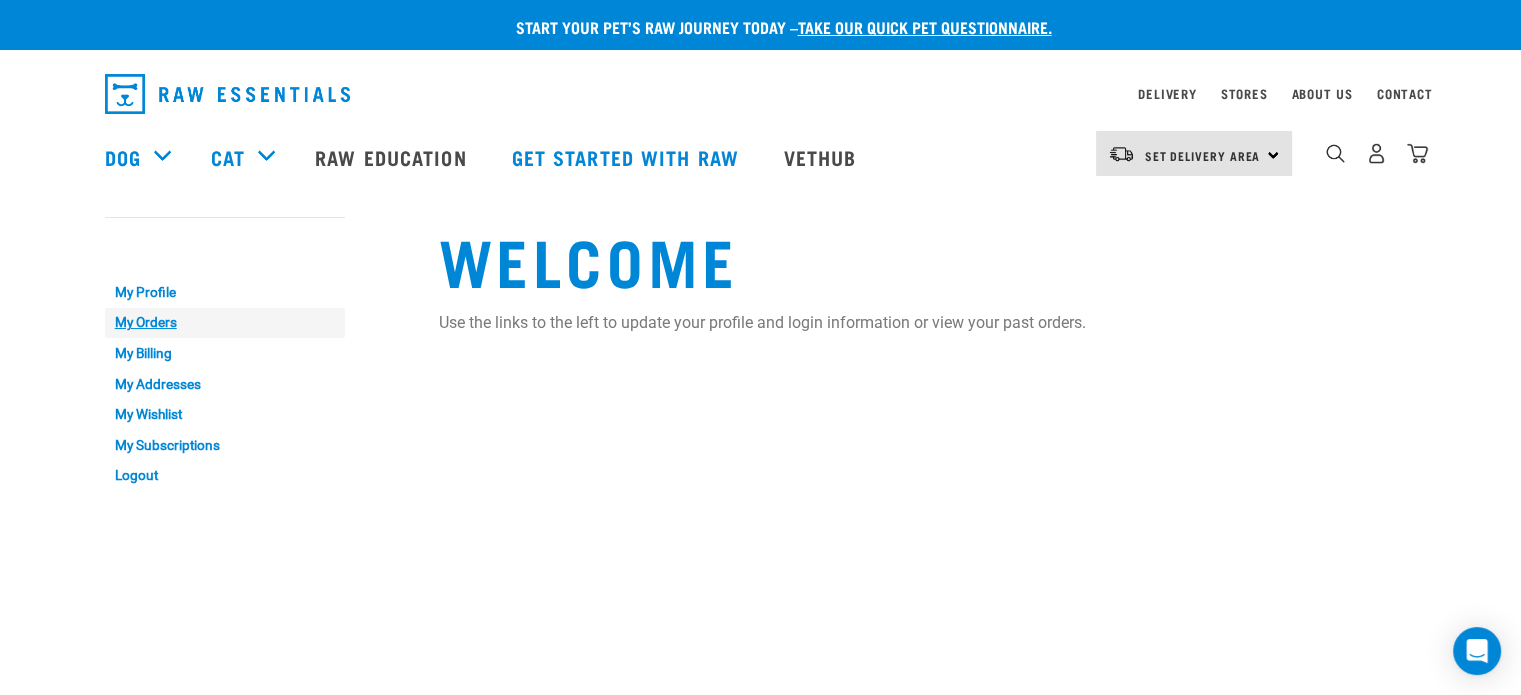 click on "My Orders" at bounding box center [225, 323] 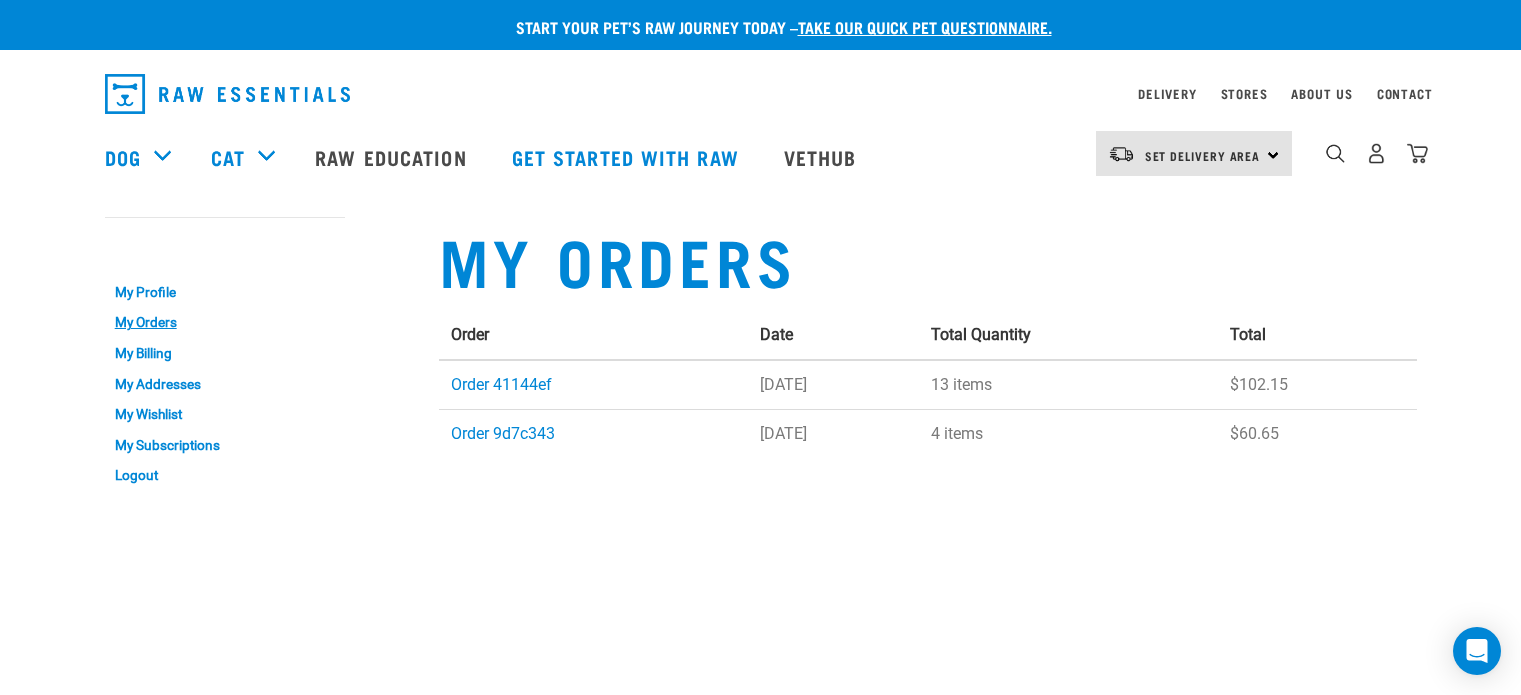 scroll, scrollTop: 0, scrollLeft: 0, axis: both 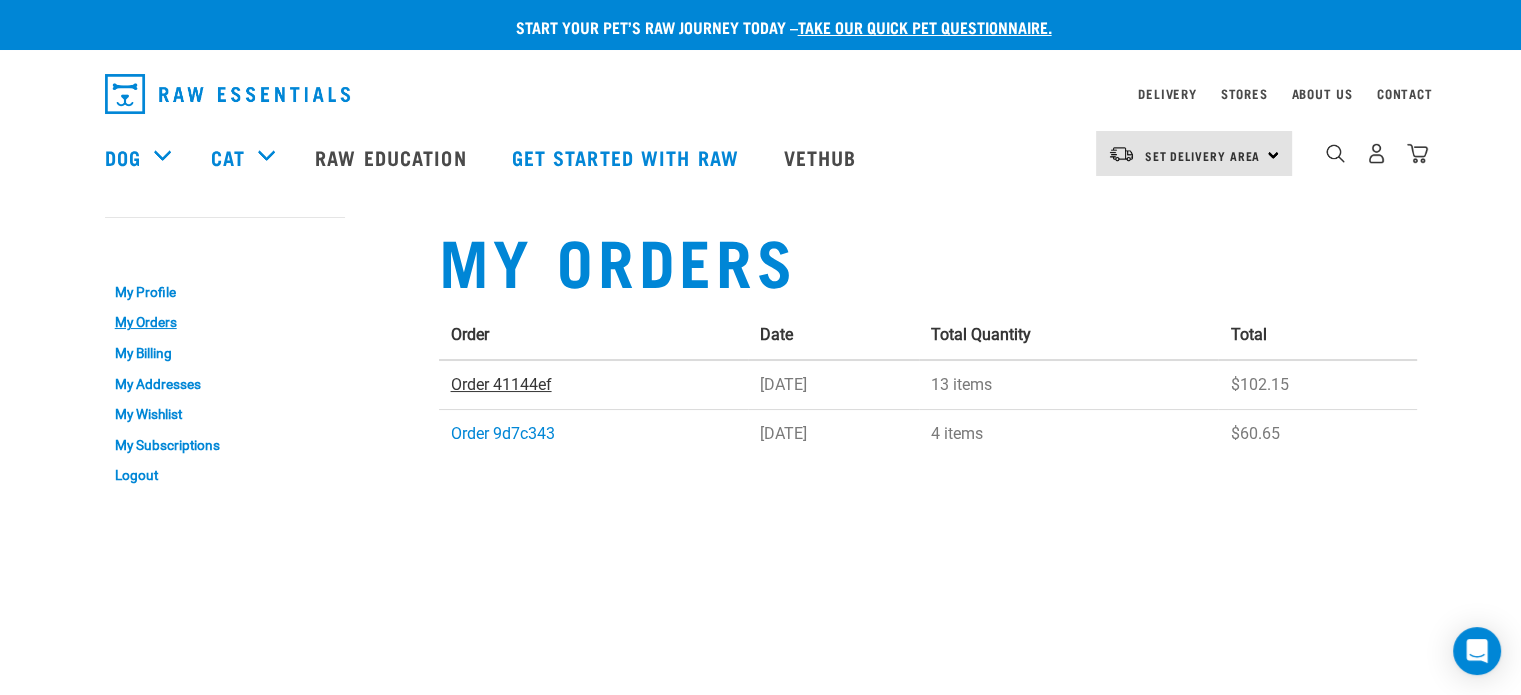 click on "Order 41144ef" at bounding box center (501, 384) 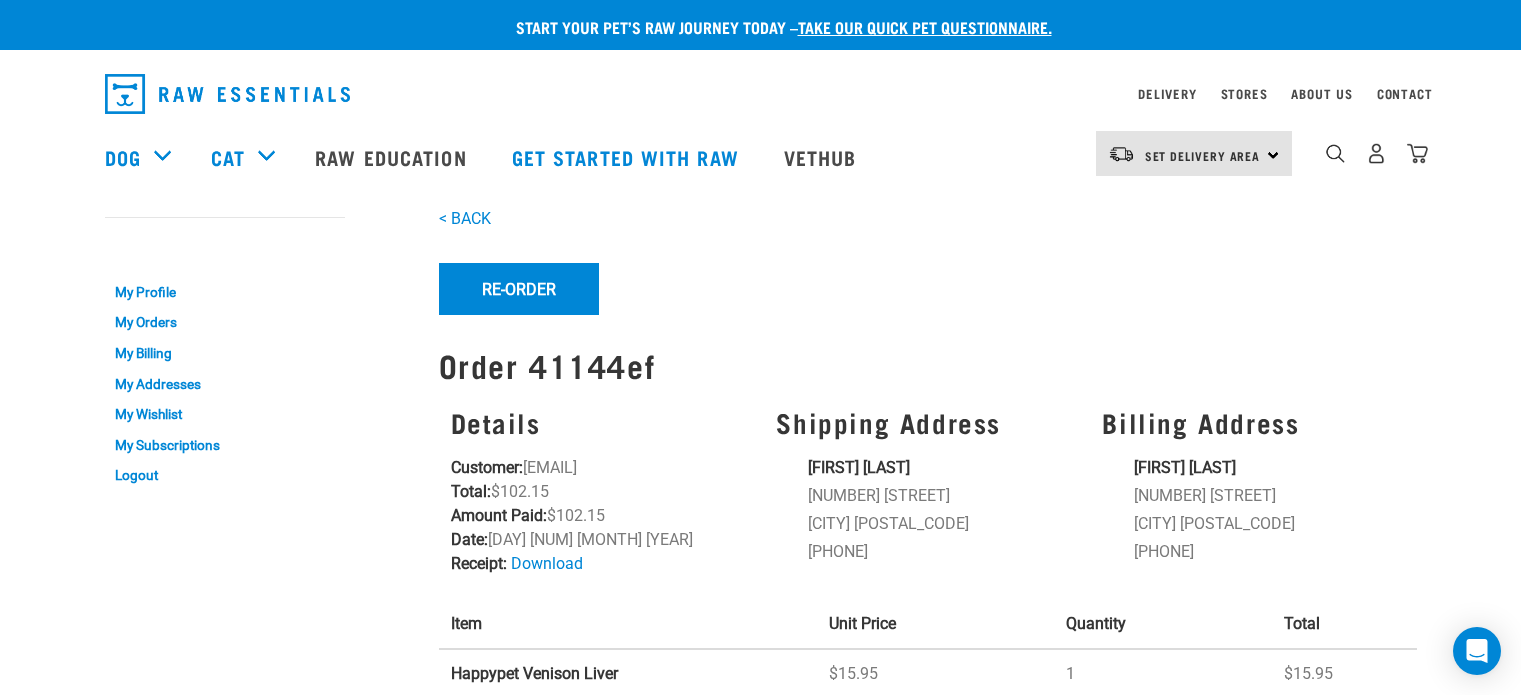 scroll, scrollTop: 0, scrollLeft: 0, axis: both 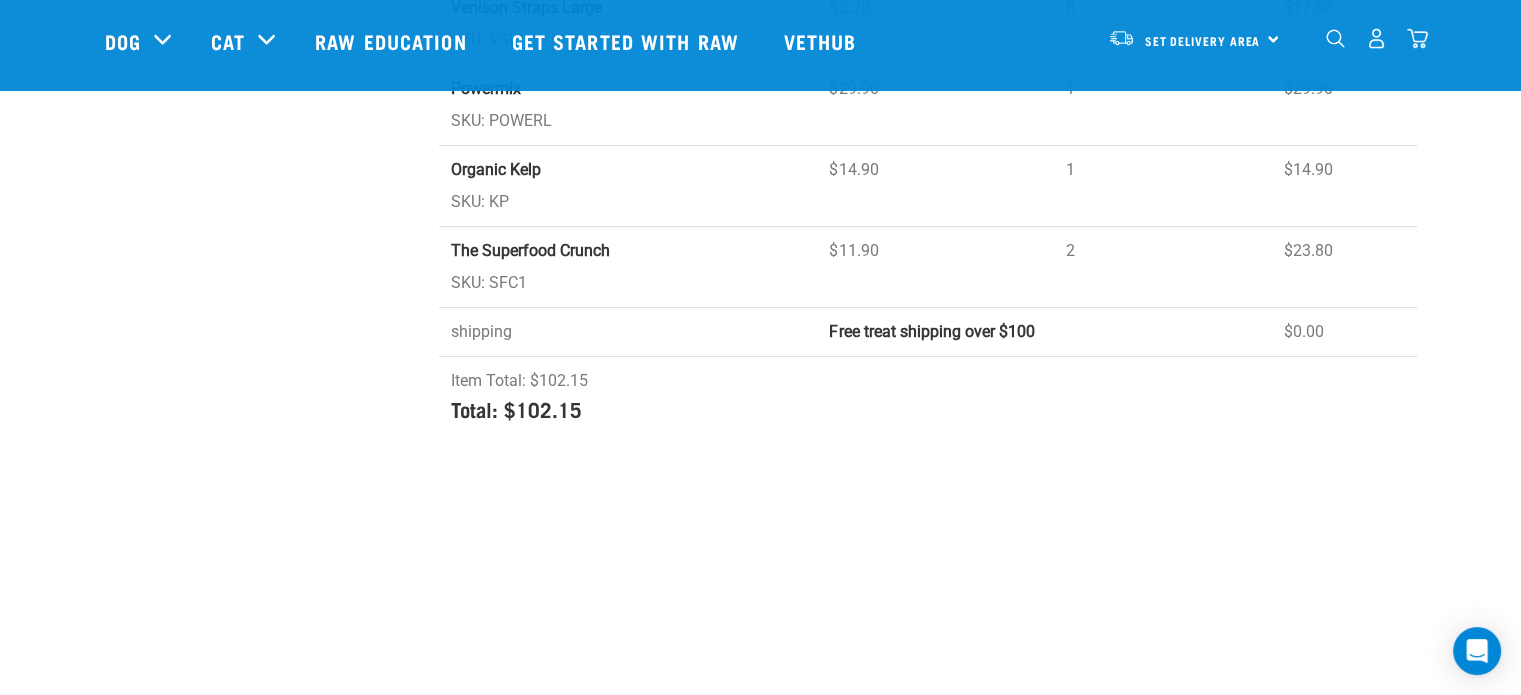 click at bounding box center [1335, 38] 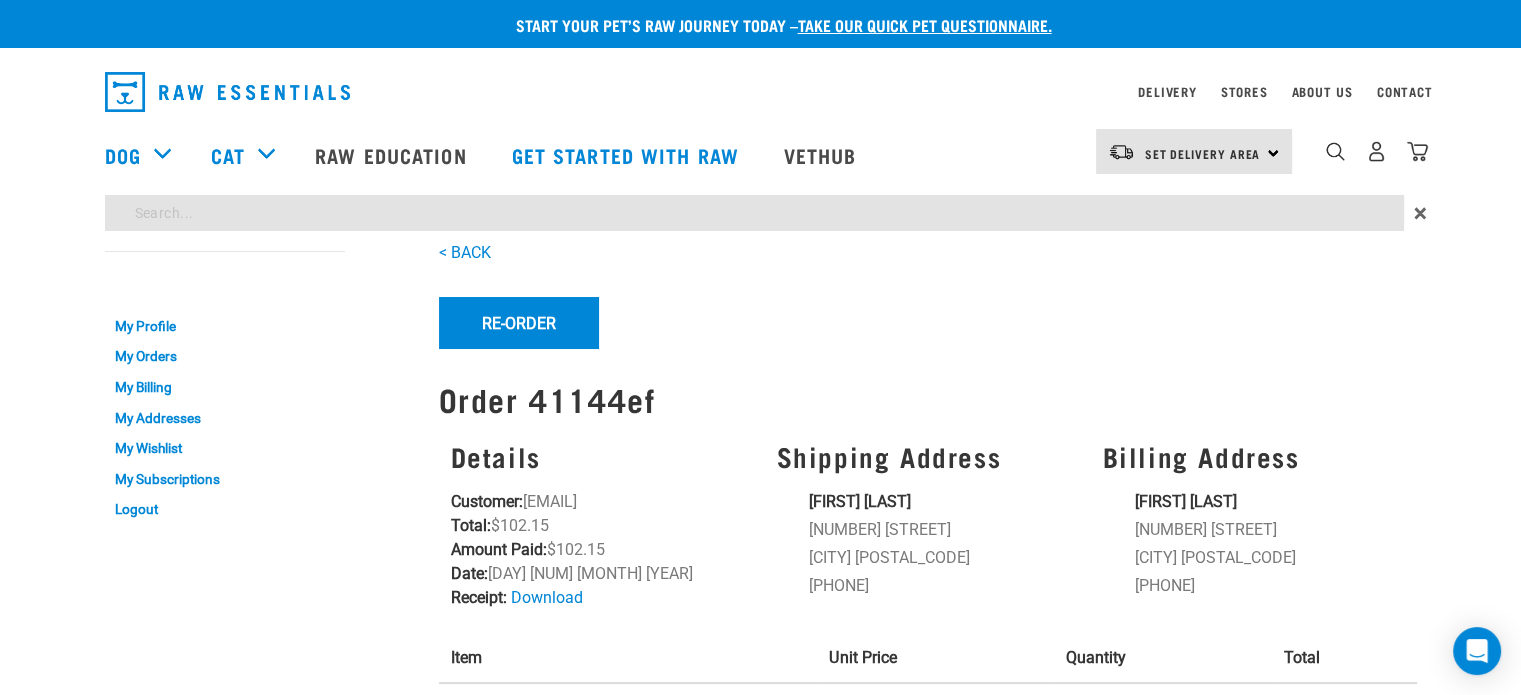 scroll, scrollTop: 0, scrollLeft: 0, axis: both 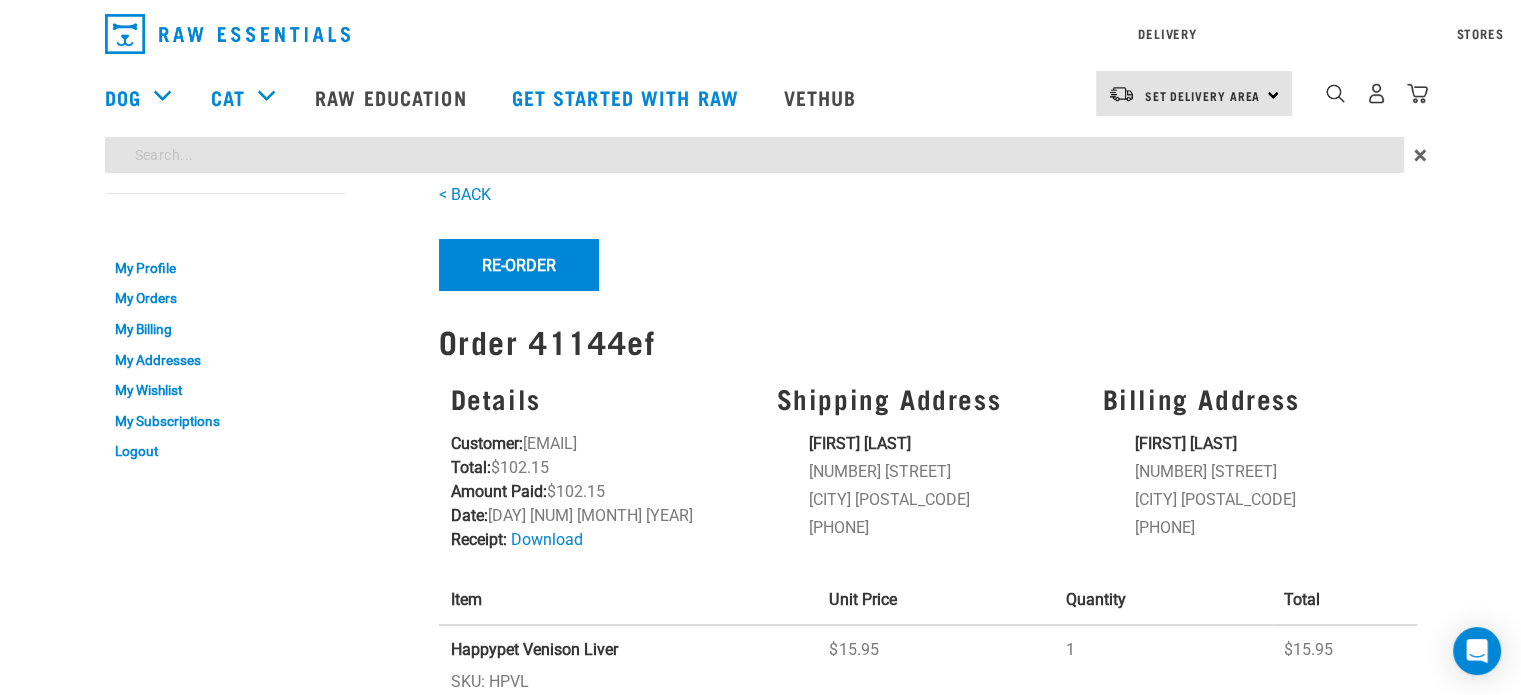 click on "Start your pet’s raw journey today –  take our quick pet questionnaire.
Delivery
Stores
About Us
Contact" at bounding box center (760, 596) 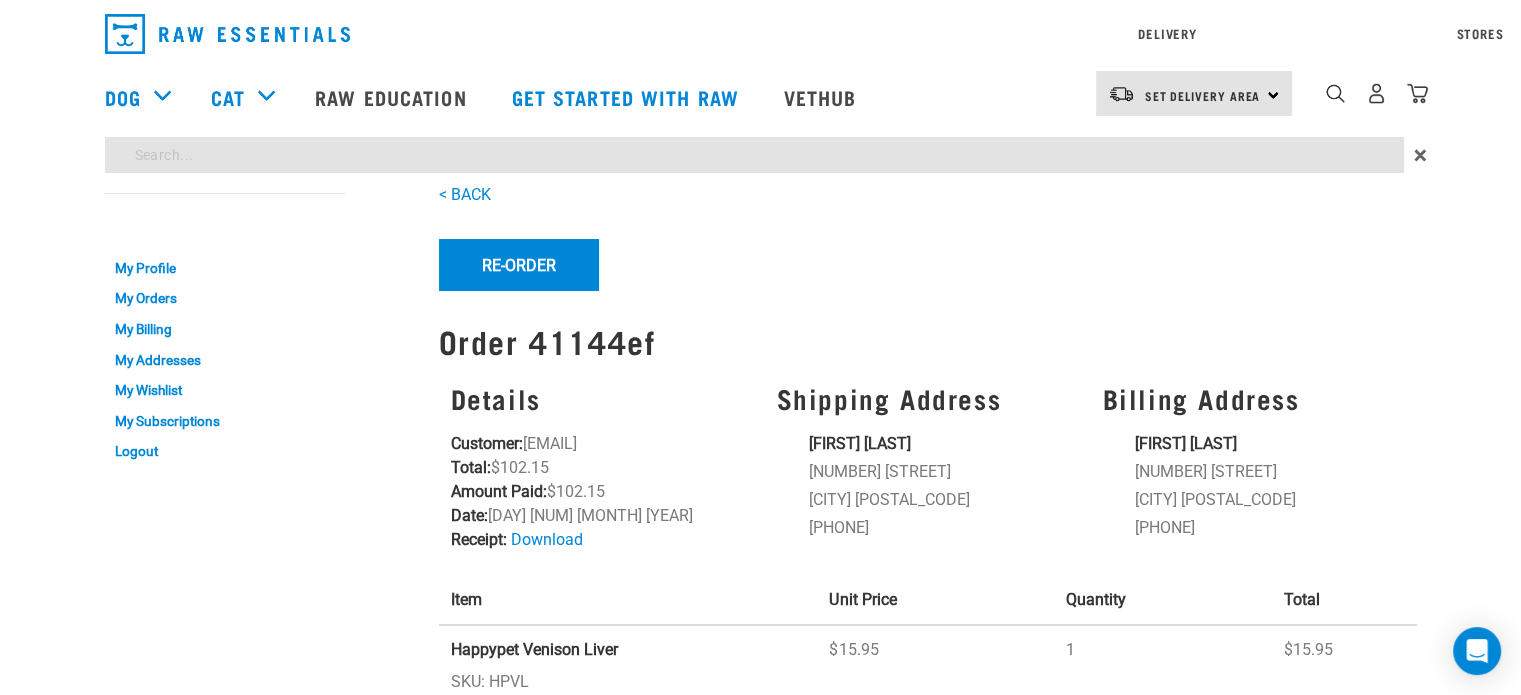 type on "powermix" 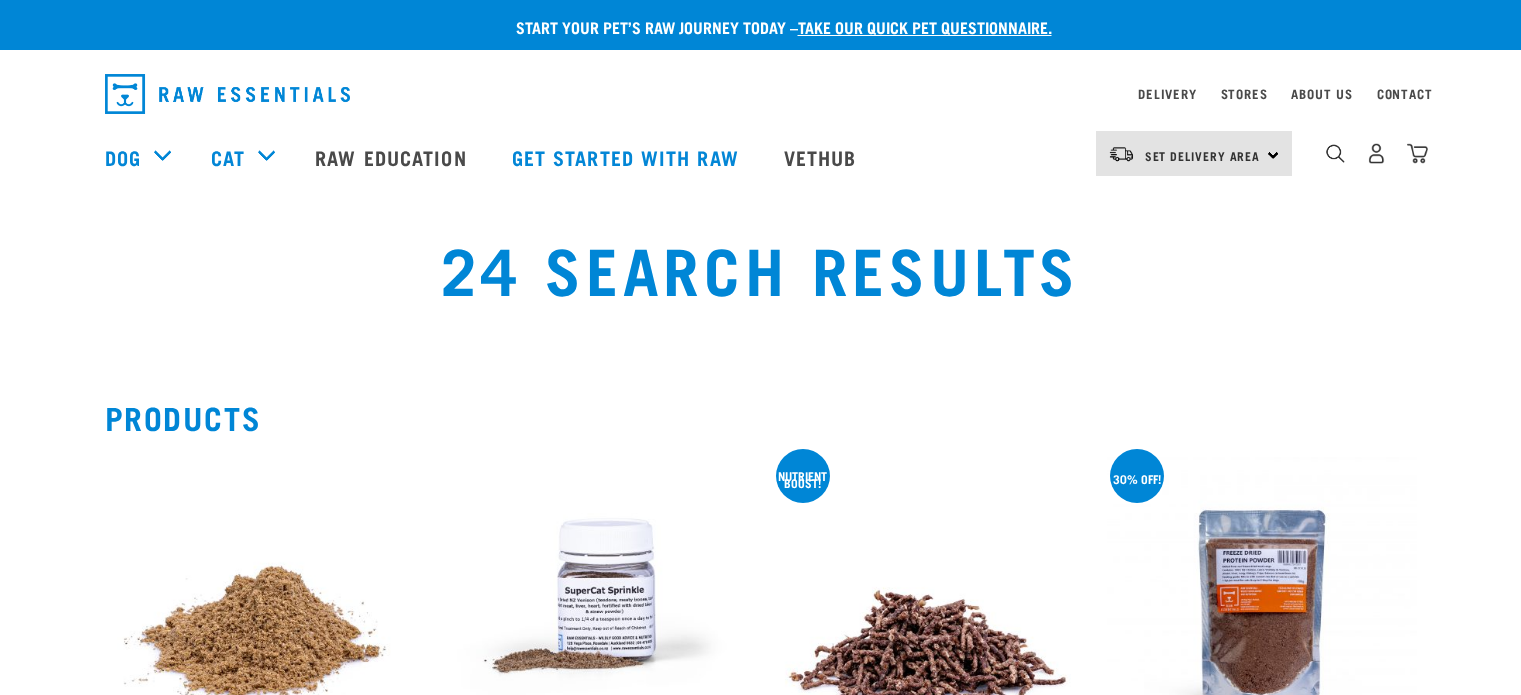 scroll, scrollTop: 0, scrollLeft: 0, axis: both 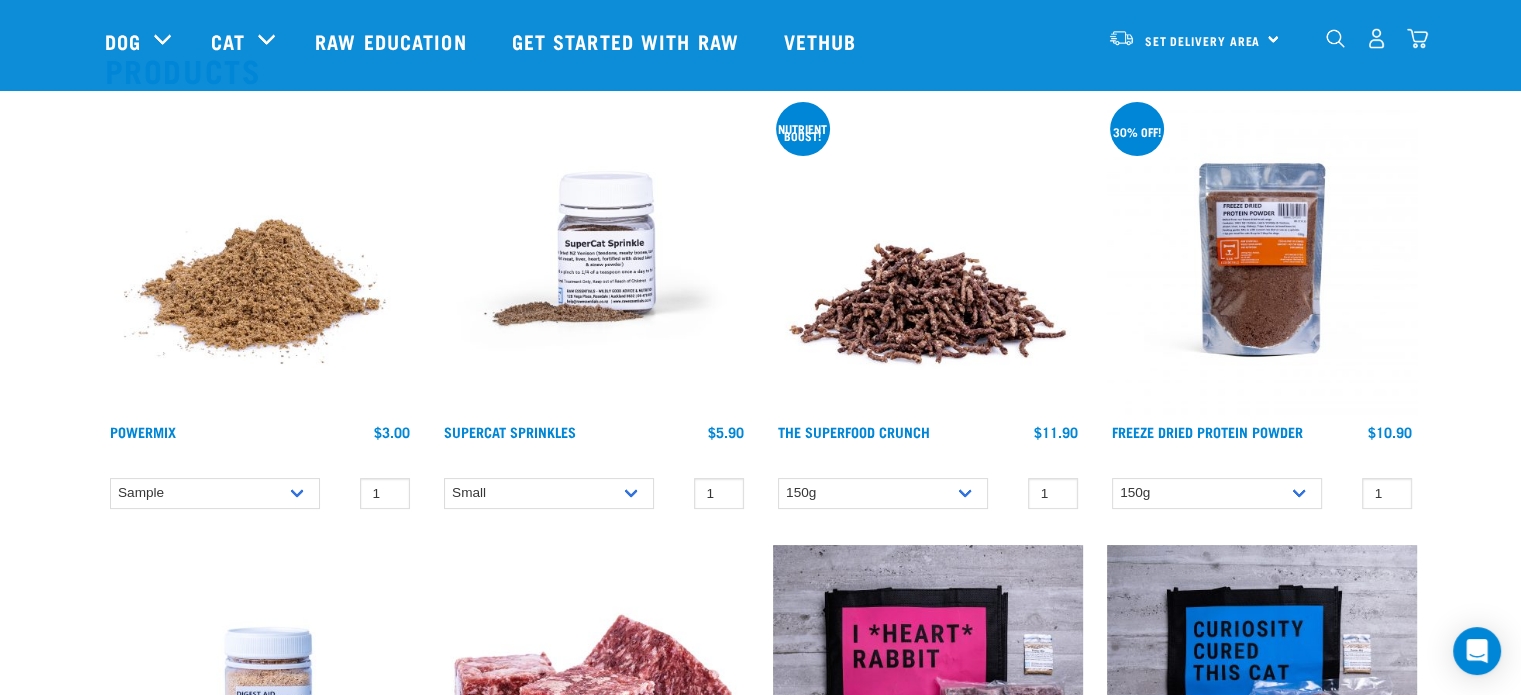 click at bounding box center [594, 259] 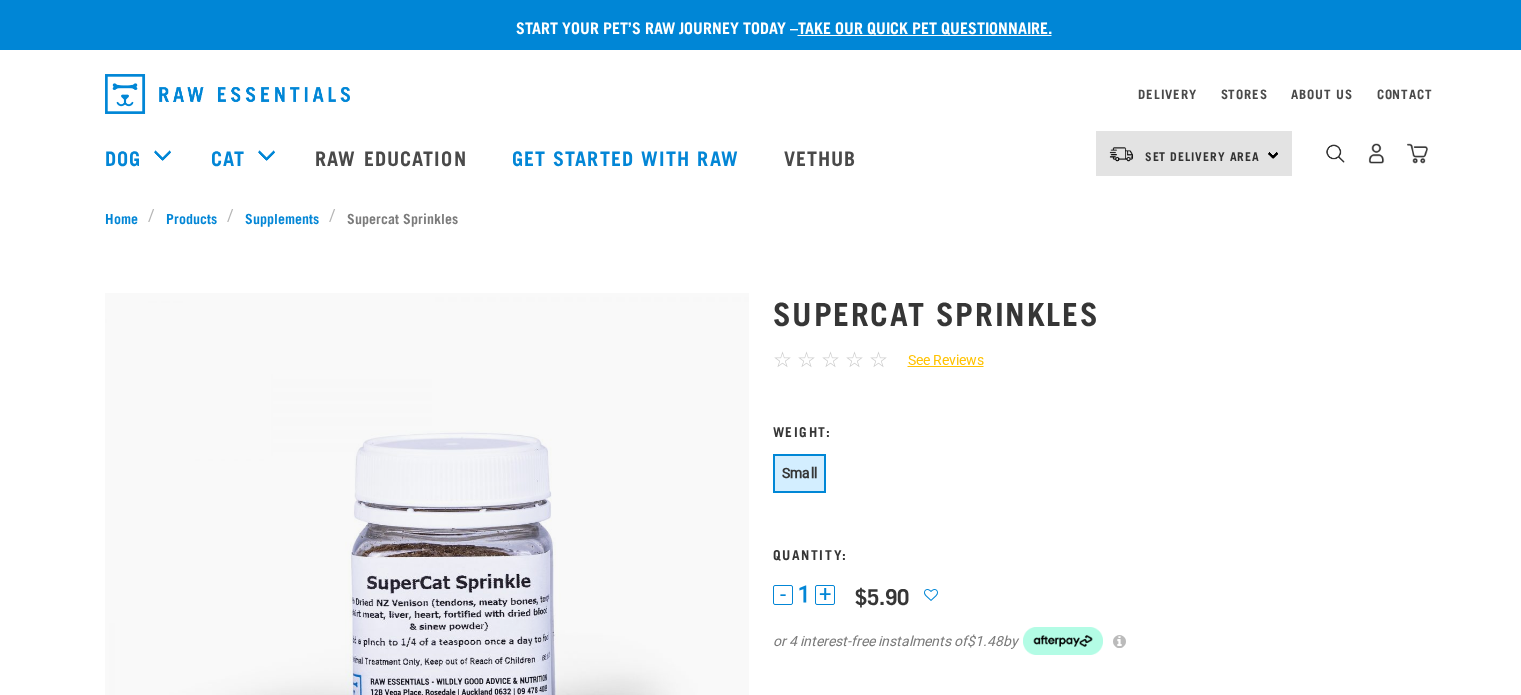 scroll, scrollTop: 0, scrollLeft: 0, axis: both 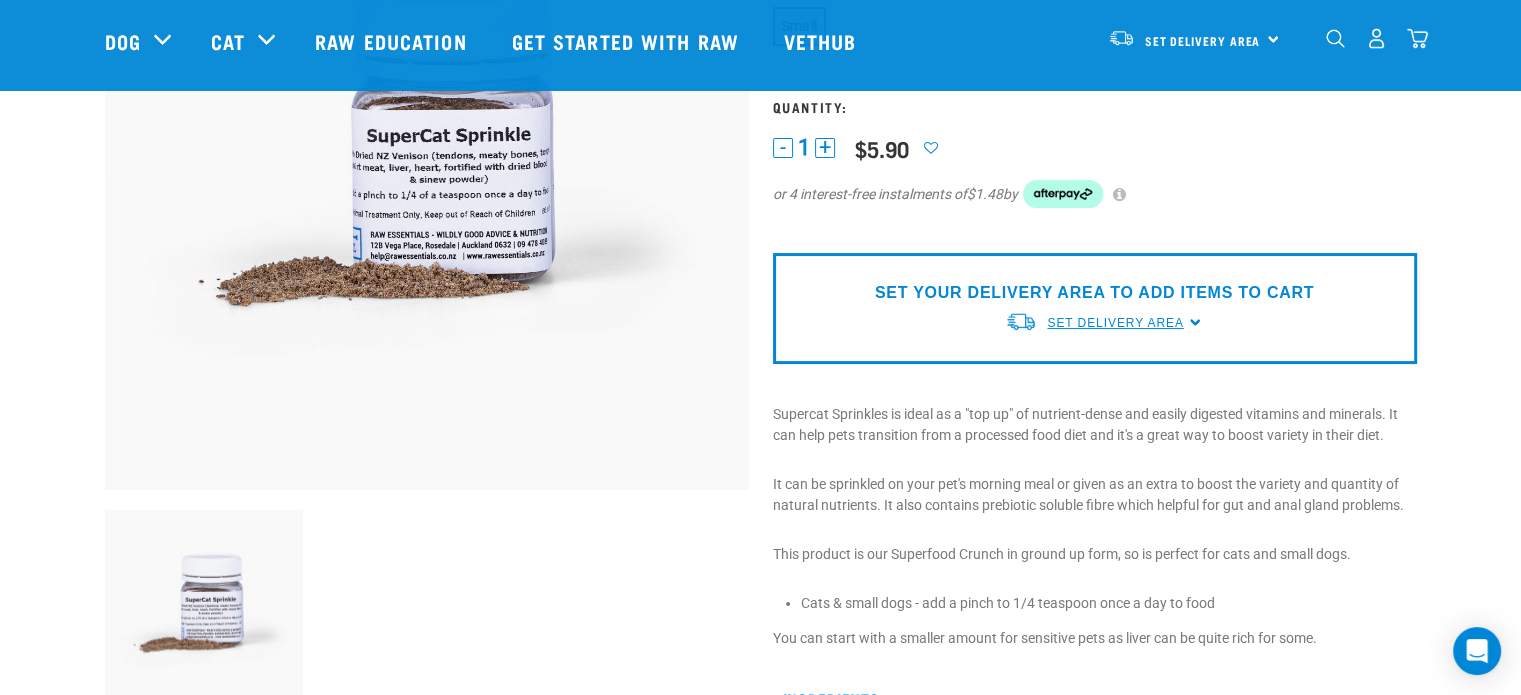 click on "Set Delivery Area" at bounding box center [1115, 323] 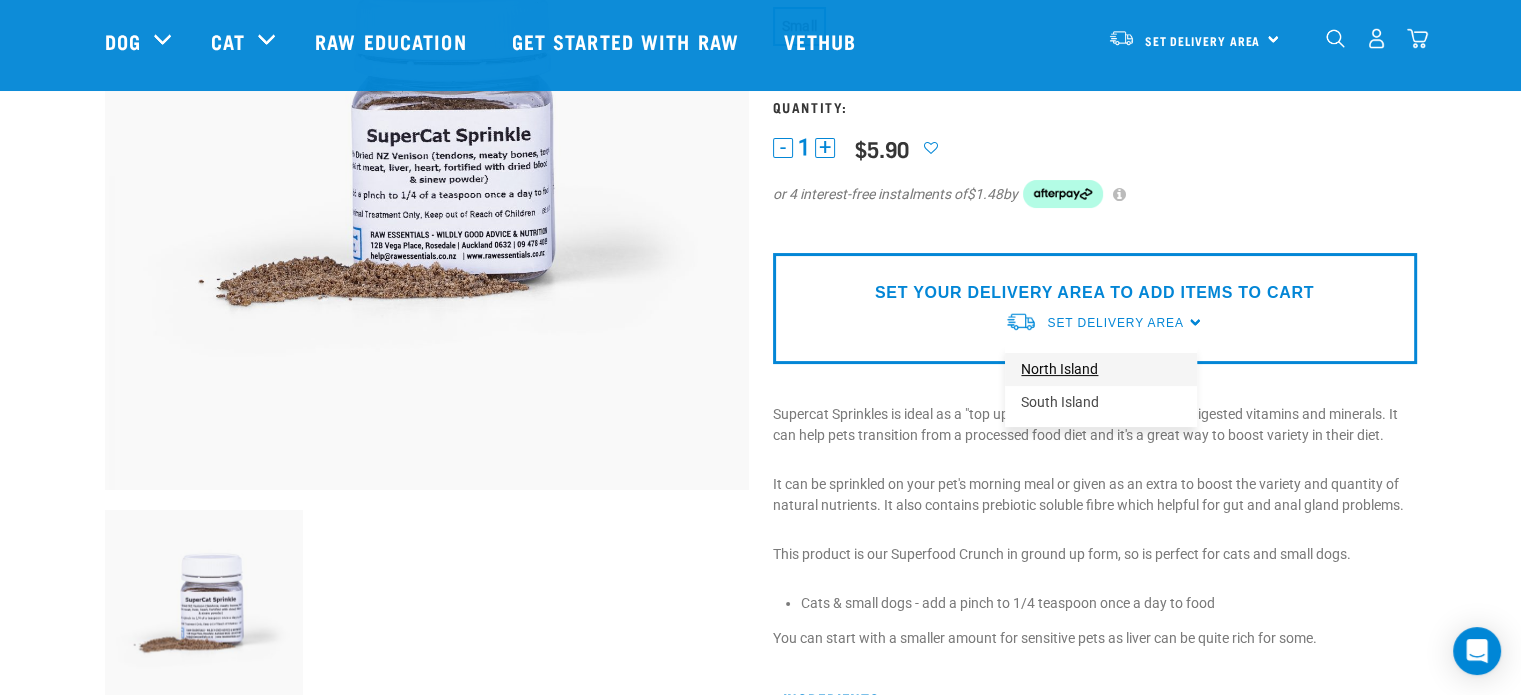 click on "North Island" at bounding box center [1101, 369] 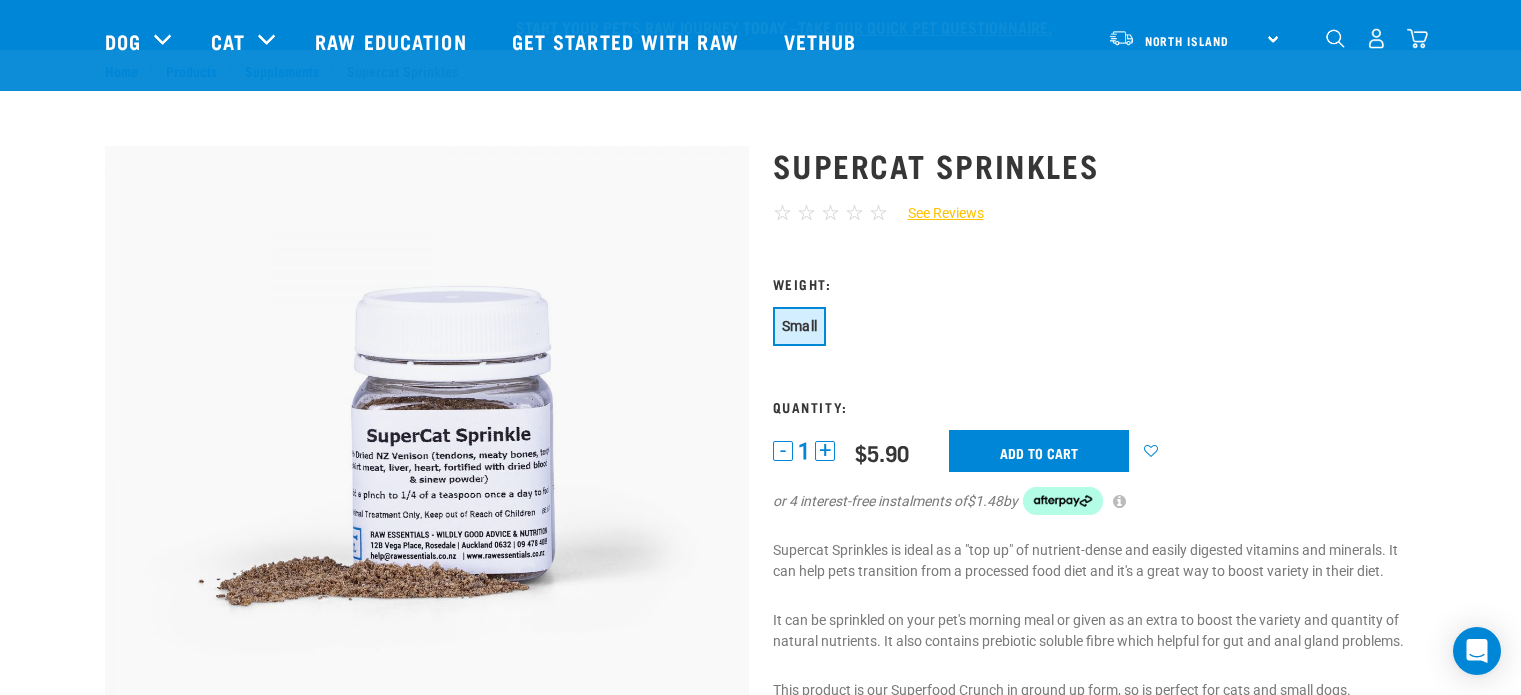 scroll, scrollTop: 546, scrollLeft: 0, axis: vertical 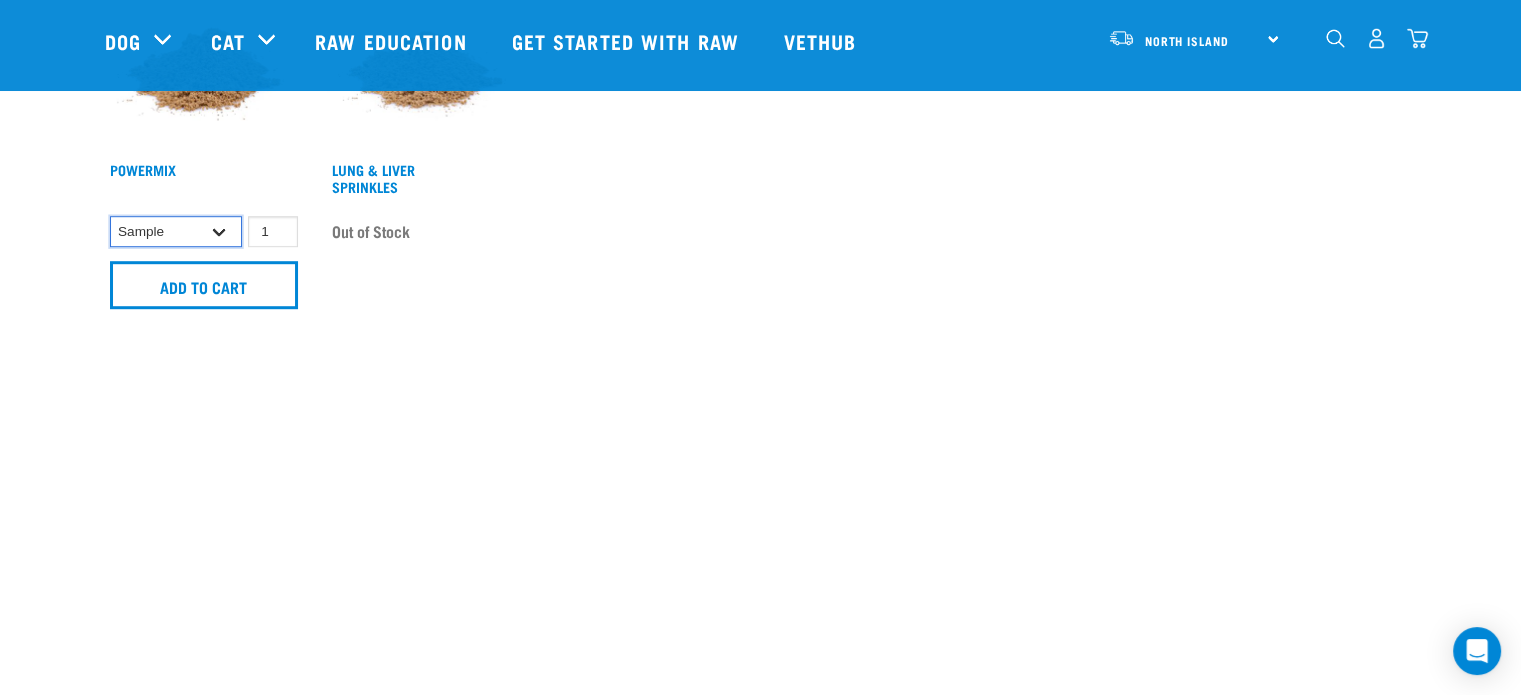click on "Sample
Small (30g)
Large (60g)" at bounding box center [176, 231] 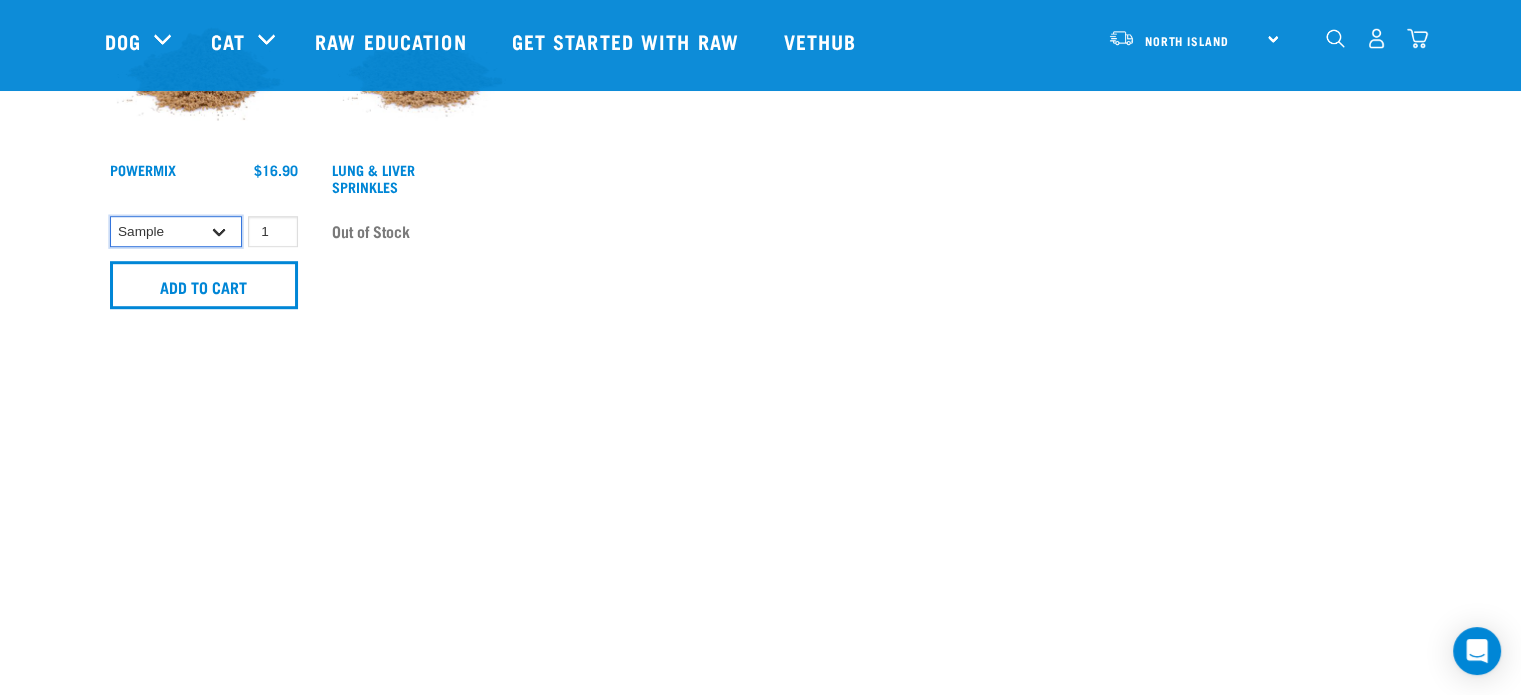 click on "Sample
Small (30g)
Large (60g)" at bounding box center (176, 231) 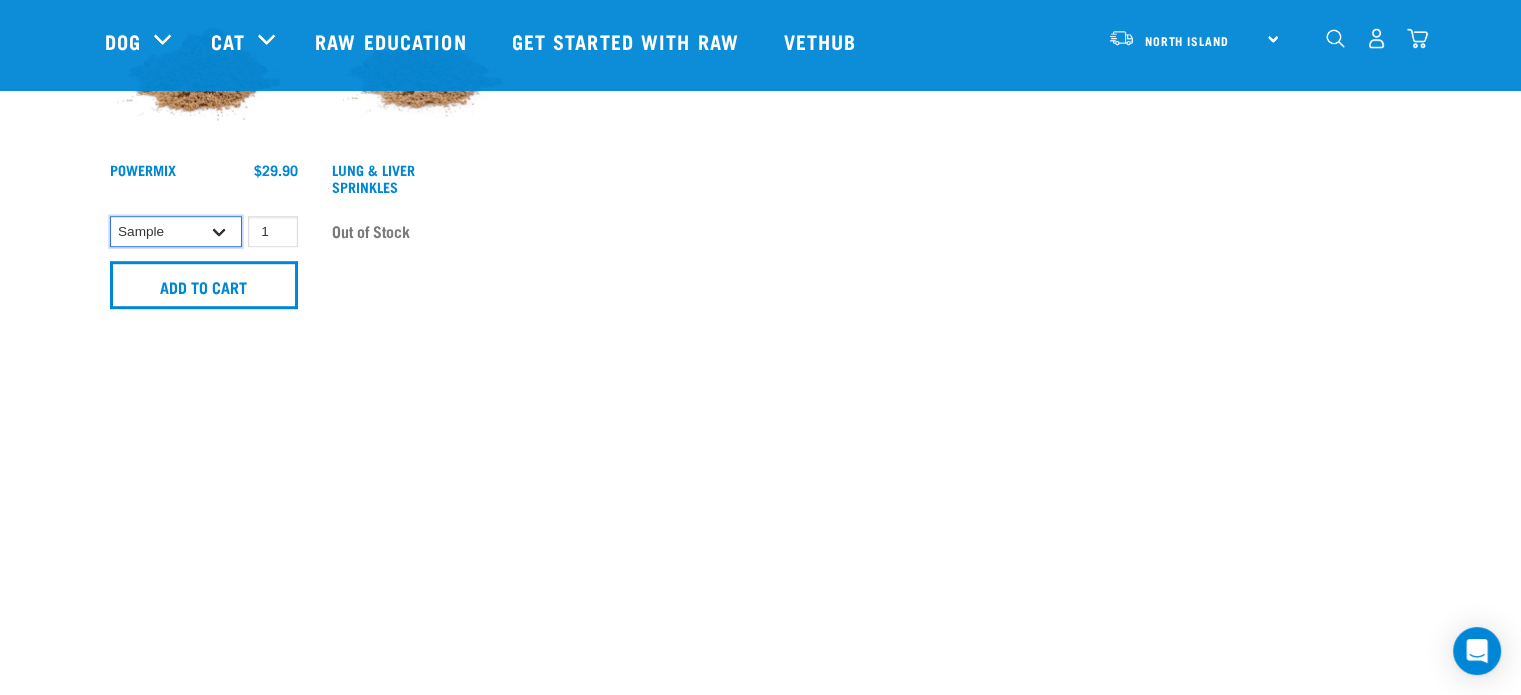 click on "Sample
Small (30g)
Large (60g)" at bounding box center (176, 231) 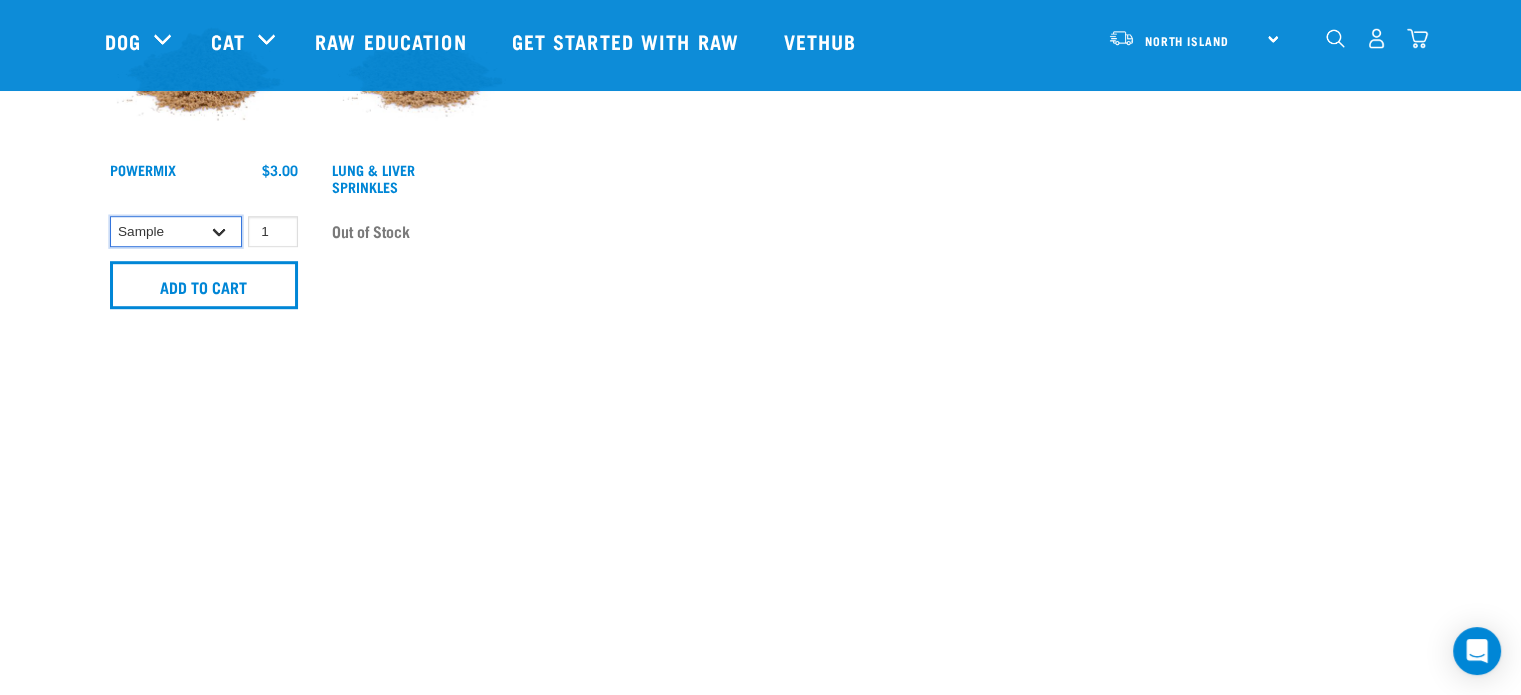 click on "Sample
Small (30g)
Large (60g)" at bounding box center (176, 231) 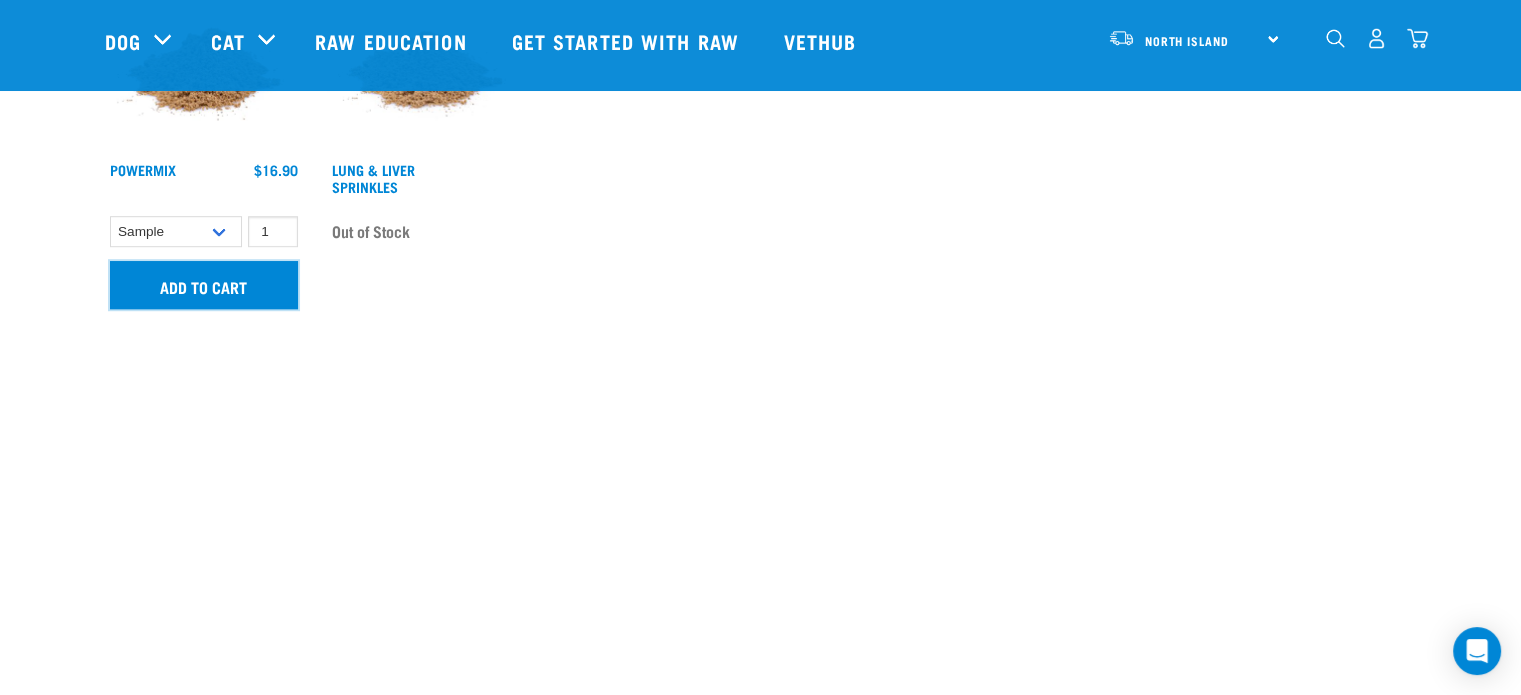 click on "Add to cart" at bounding box center (204, 285) 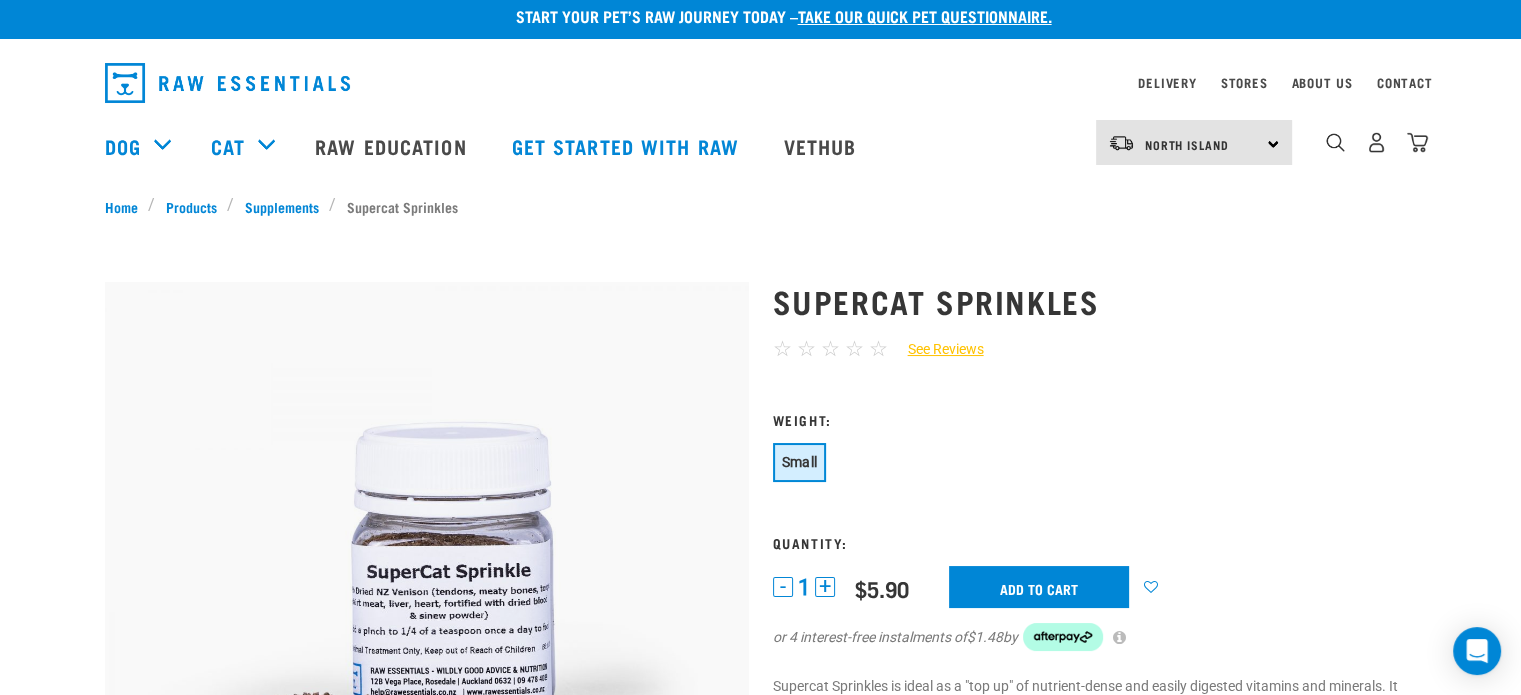 scroll, scrollTop: 0, scrollLeft: 0, axis: both 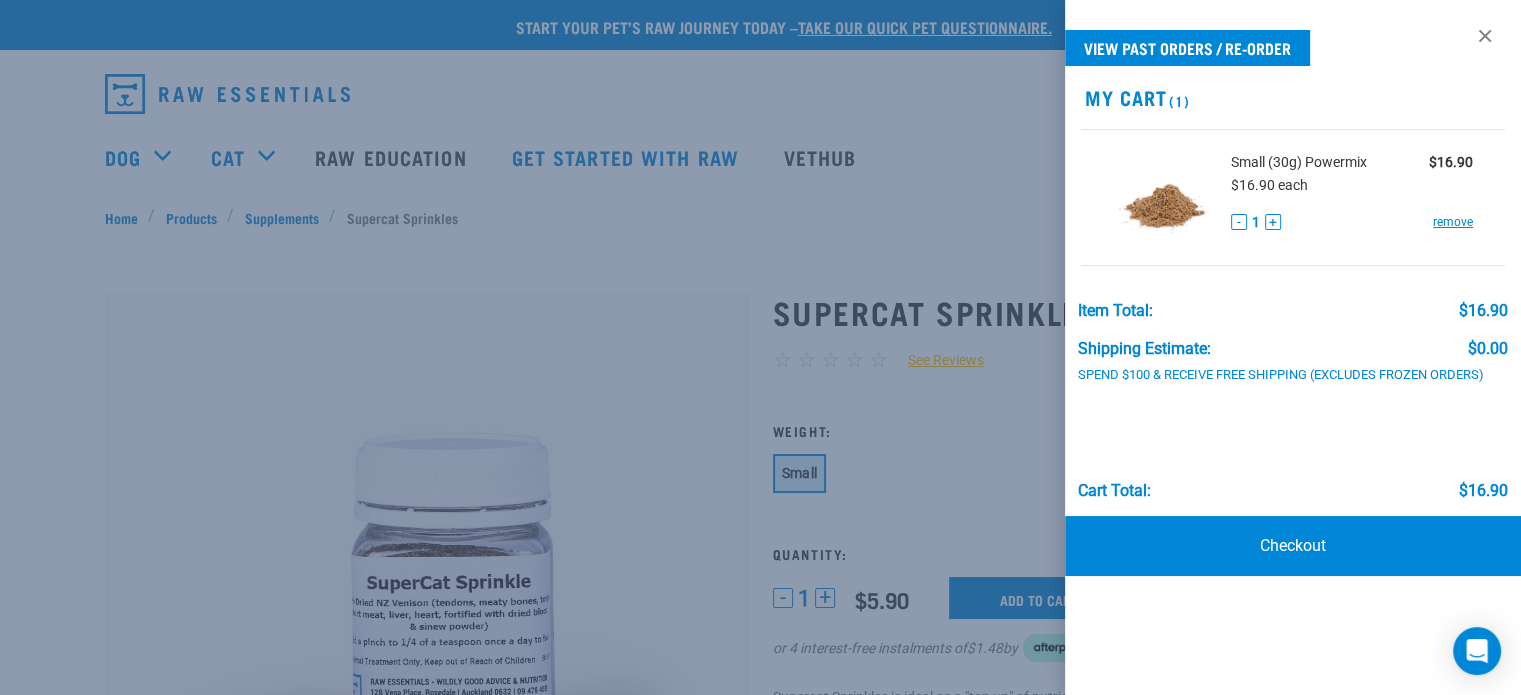 click at bounding box center [760, 347] 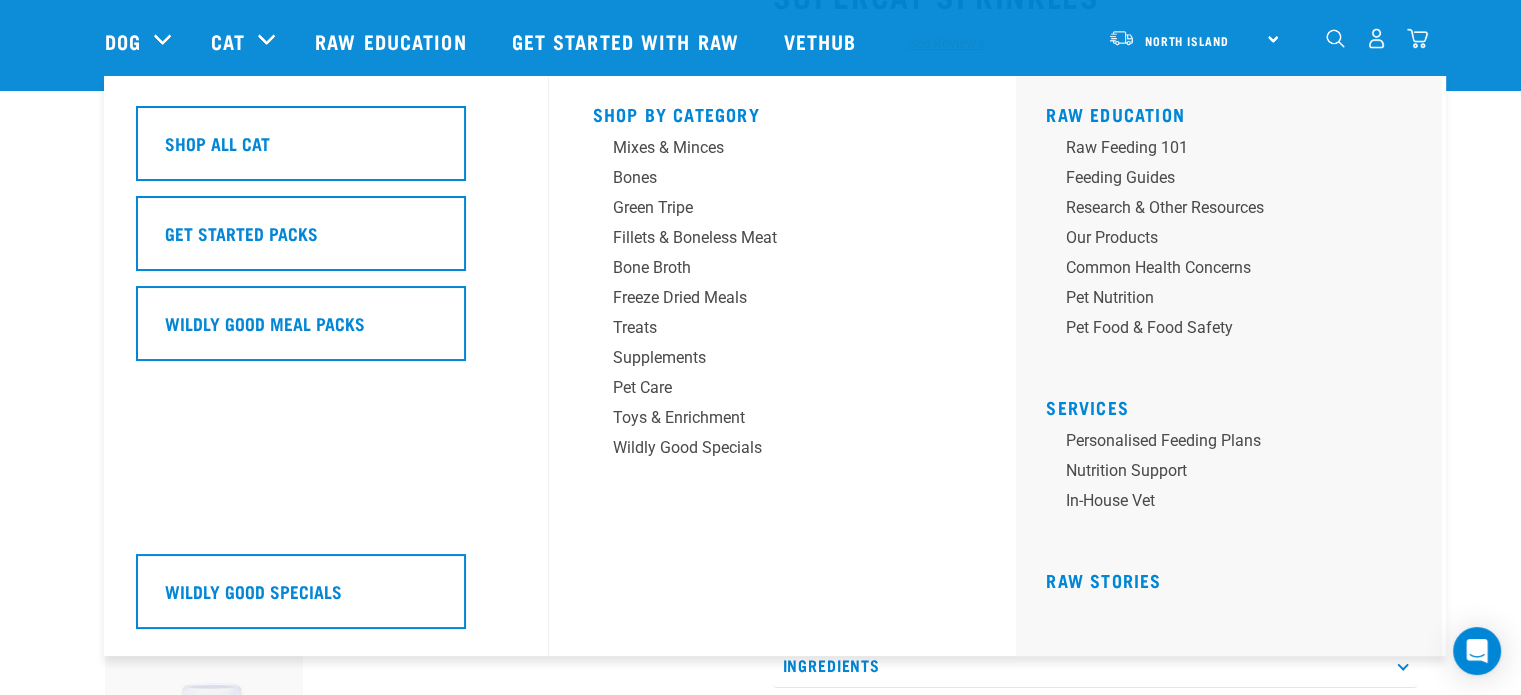 scroll, scrollTop: 200, scrollLeft: 0, axis: vertical 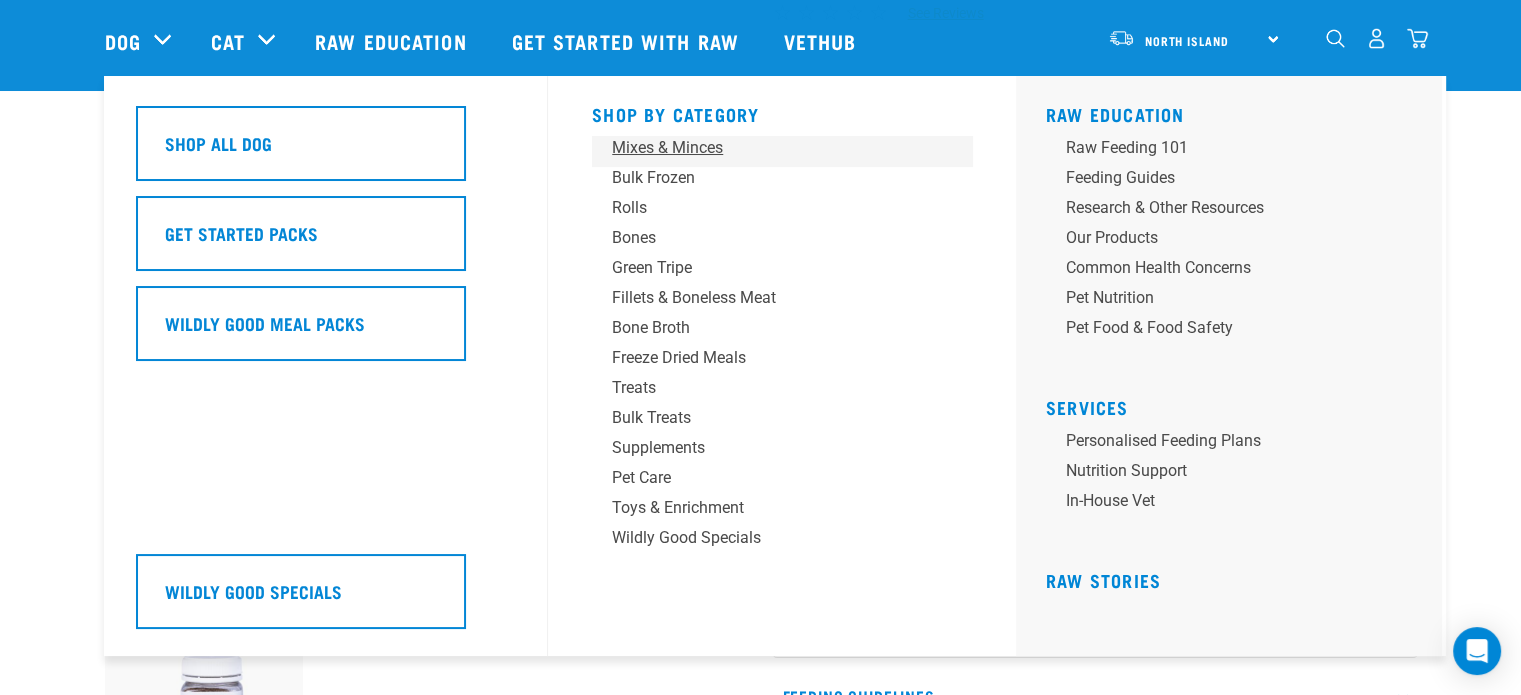 click on "Mixes & Minces" at bounding box center [768, 148] 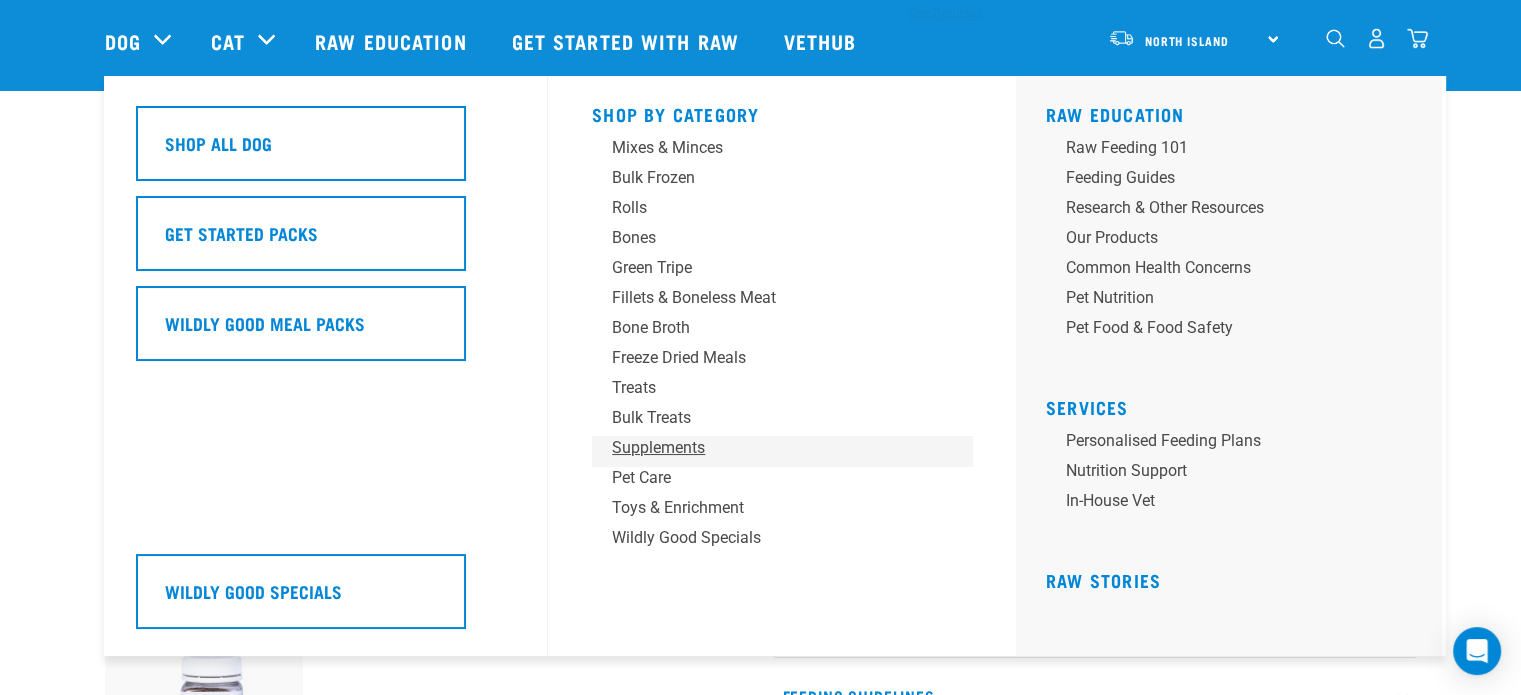 click on "Supplements" at bounding box center (768, 448) 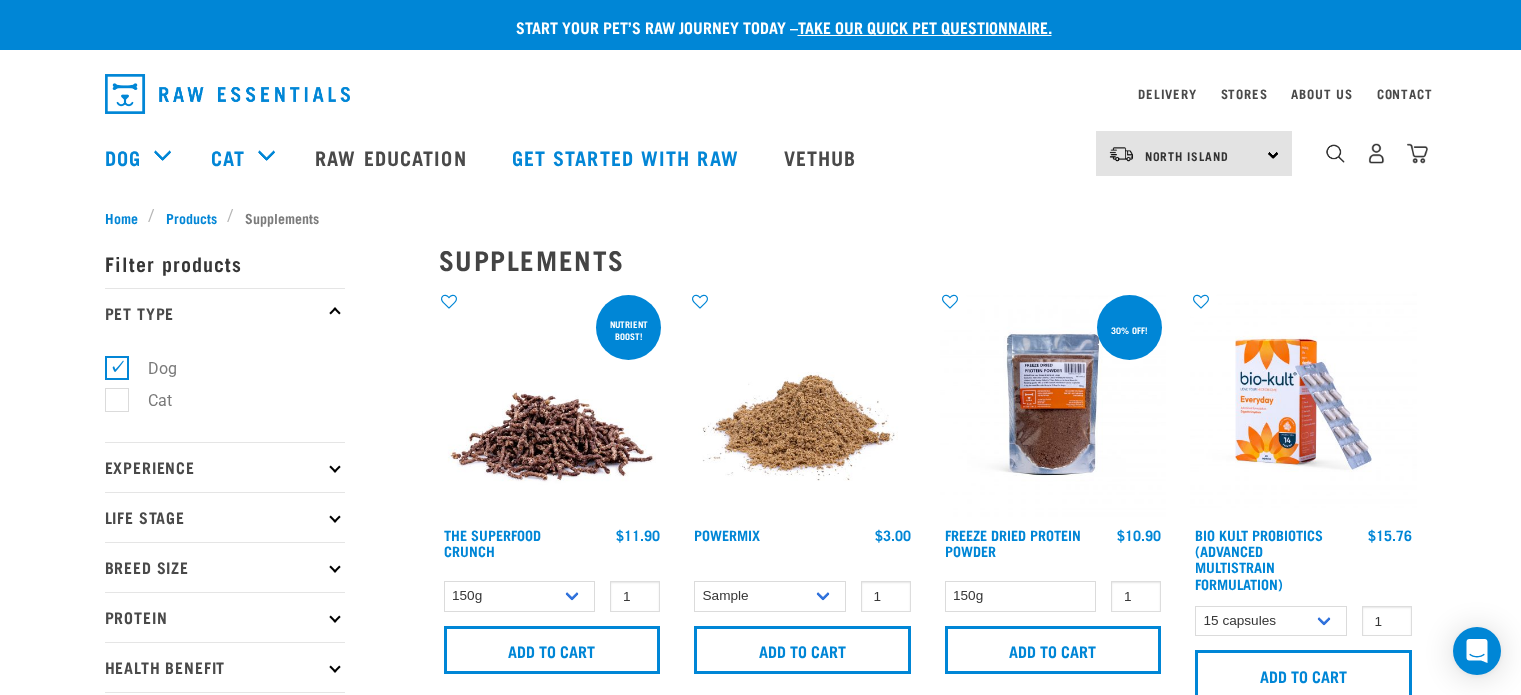 scroll, scrollTop: 0, scrollLeft: 0, axis: both 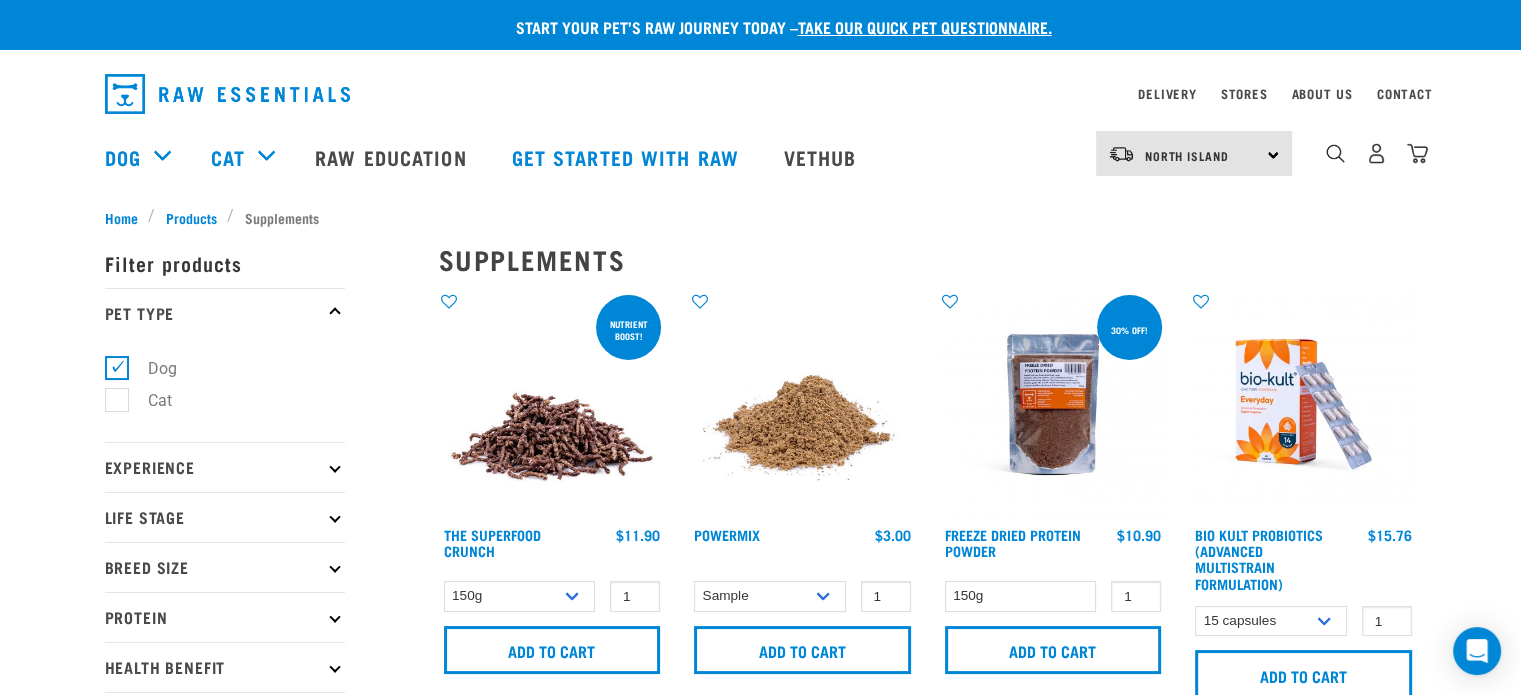 click at bounding box center (802, 404) 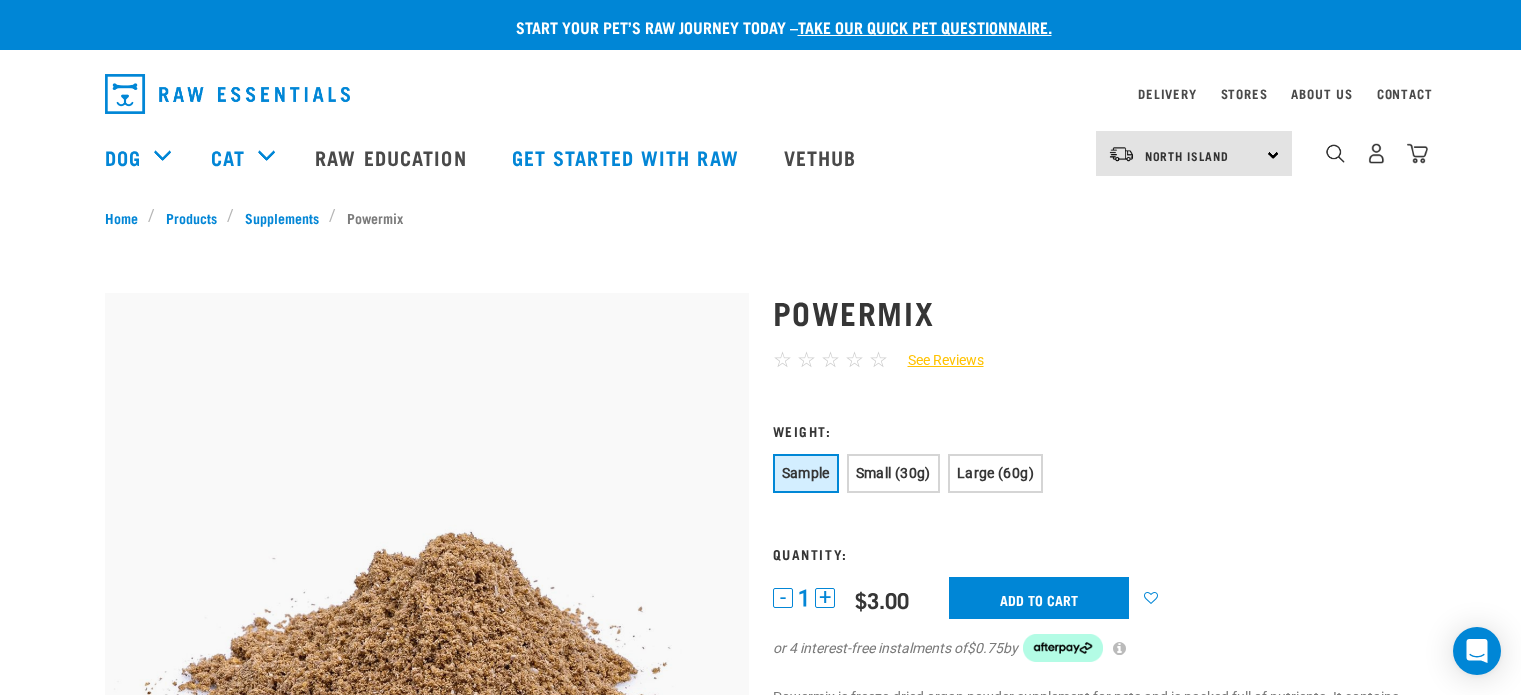 scroll, scrollTop: 0, scrollLeft: 0, axis: both 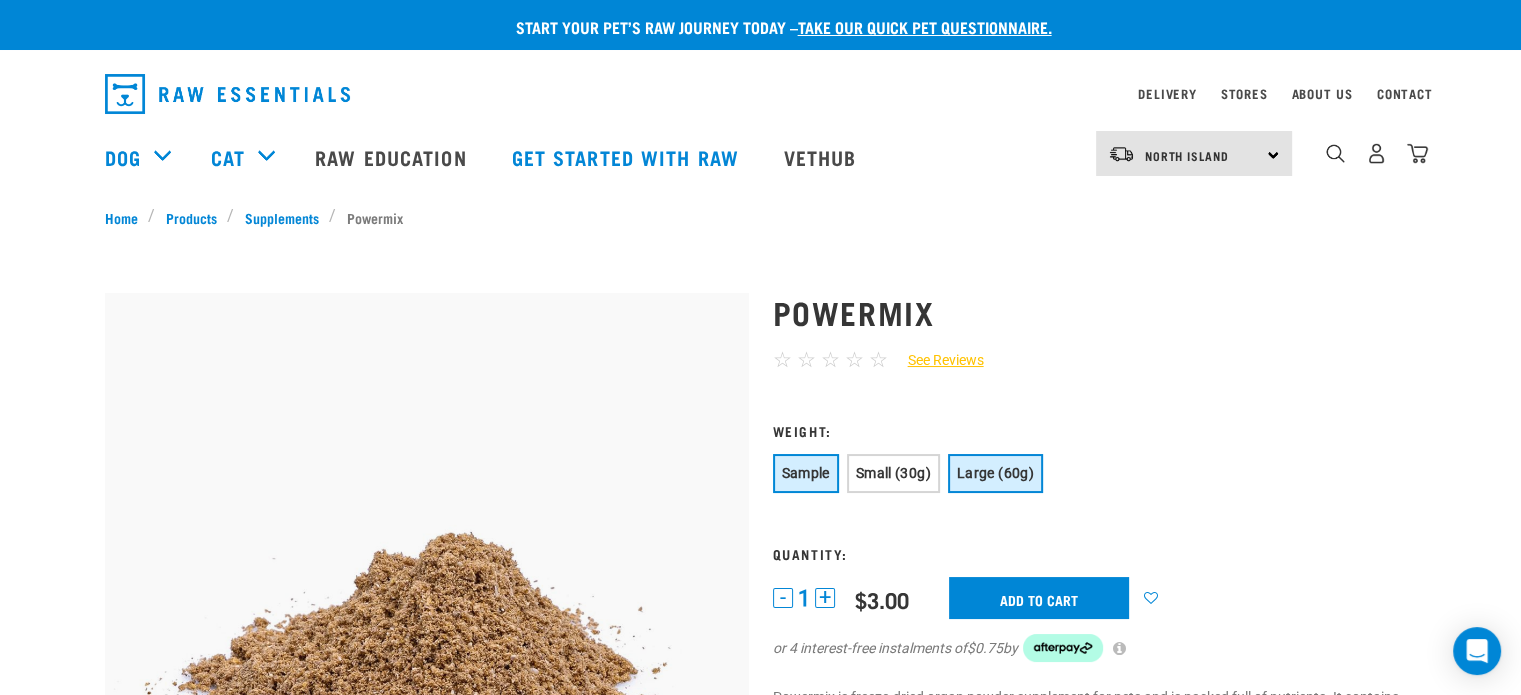 click on "Large (60g)" at bounding box center (995, 473) 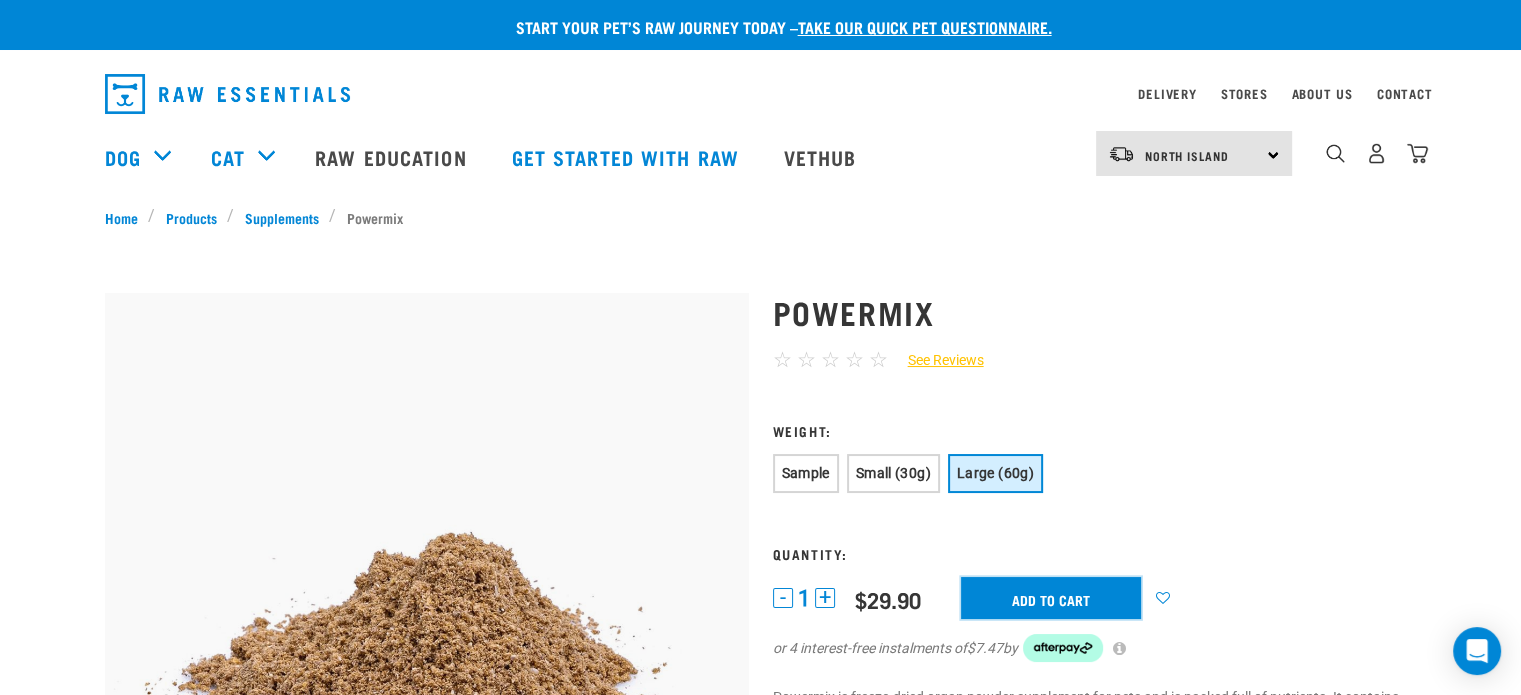 click on "Add to cart" at bounding box center (1051, 598) 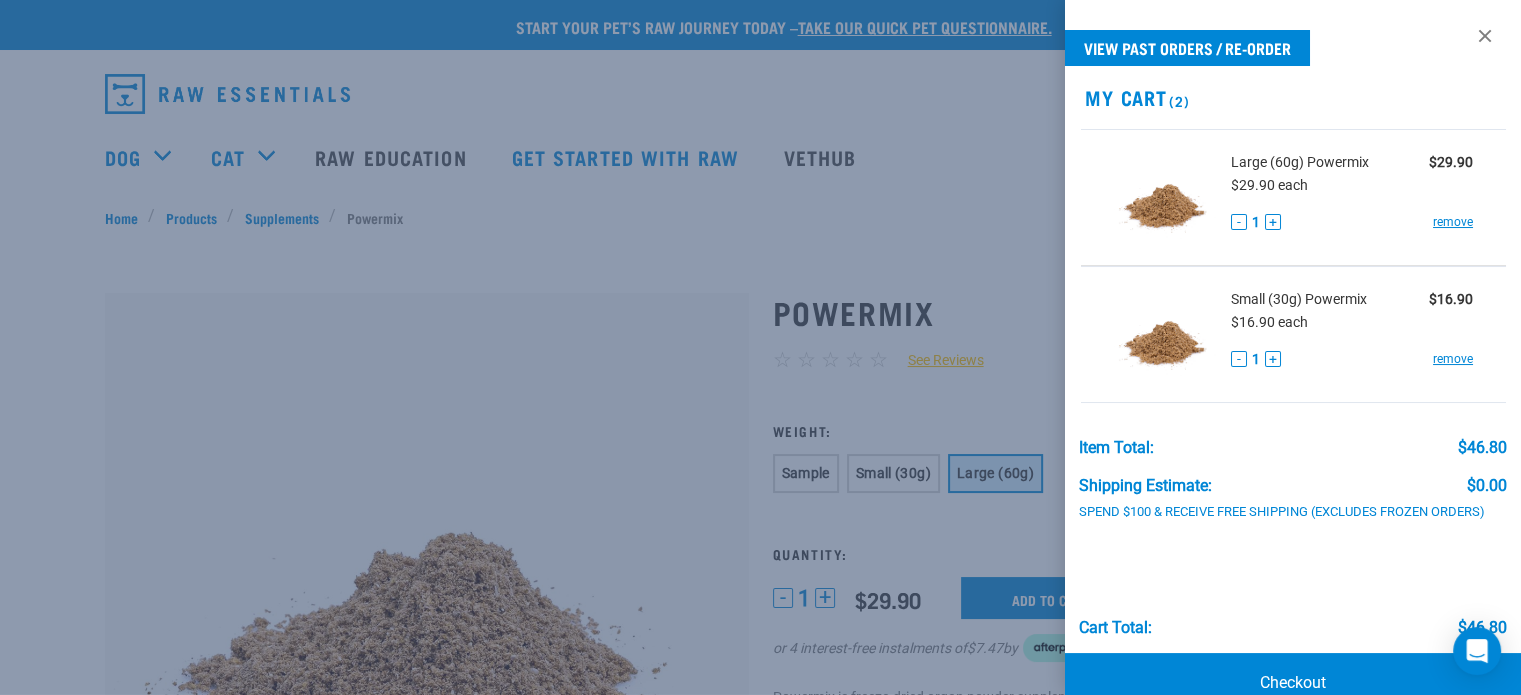 click at bounding box center [760, 347] 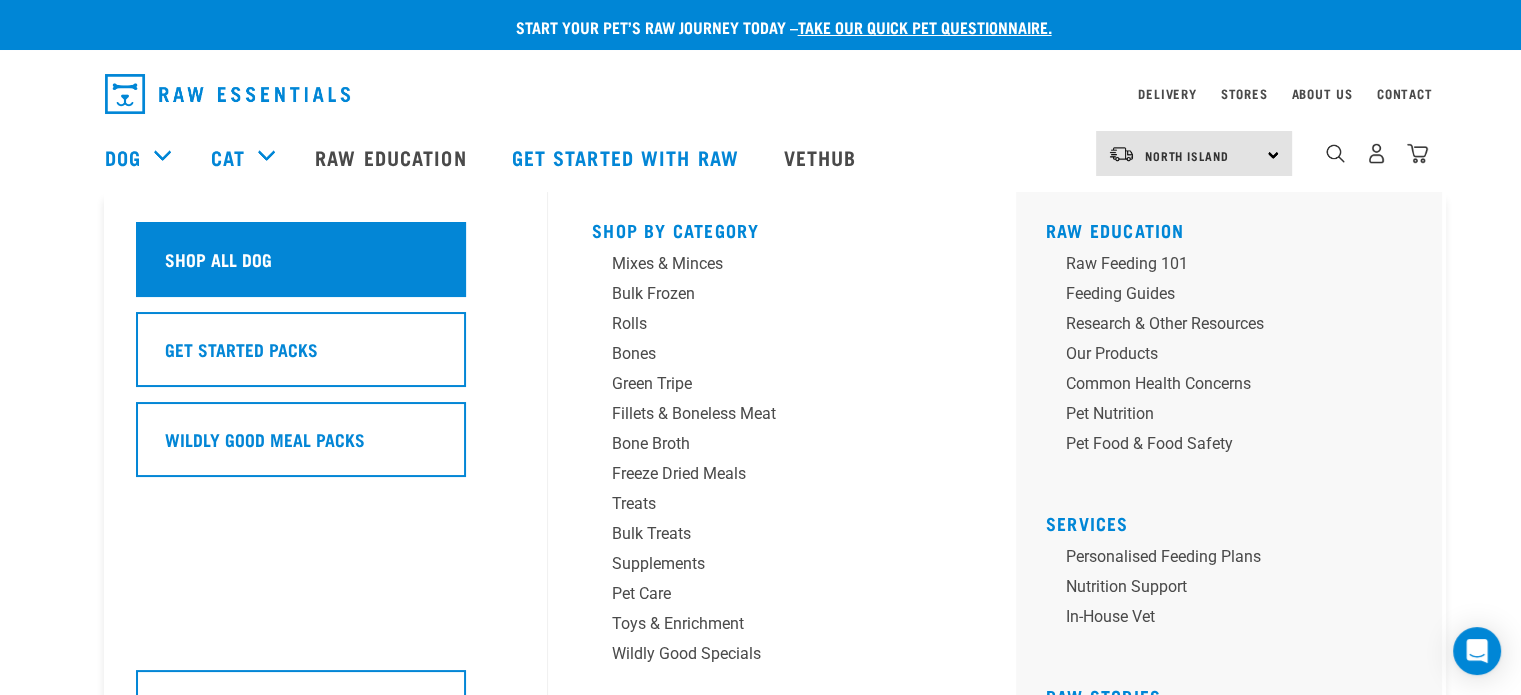 click on "Shop All Dog" at bounding box center [218, 259] 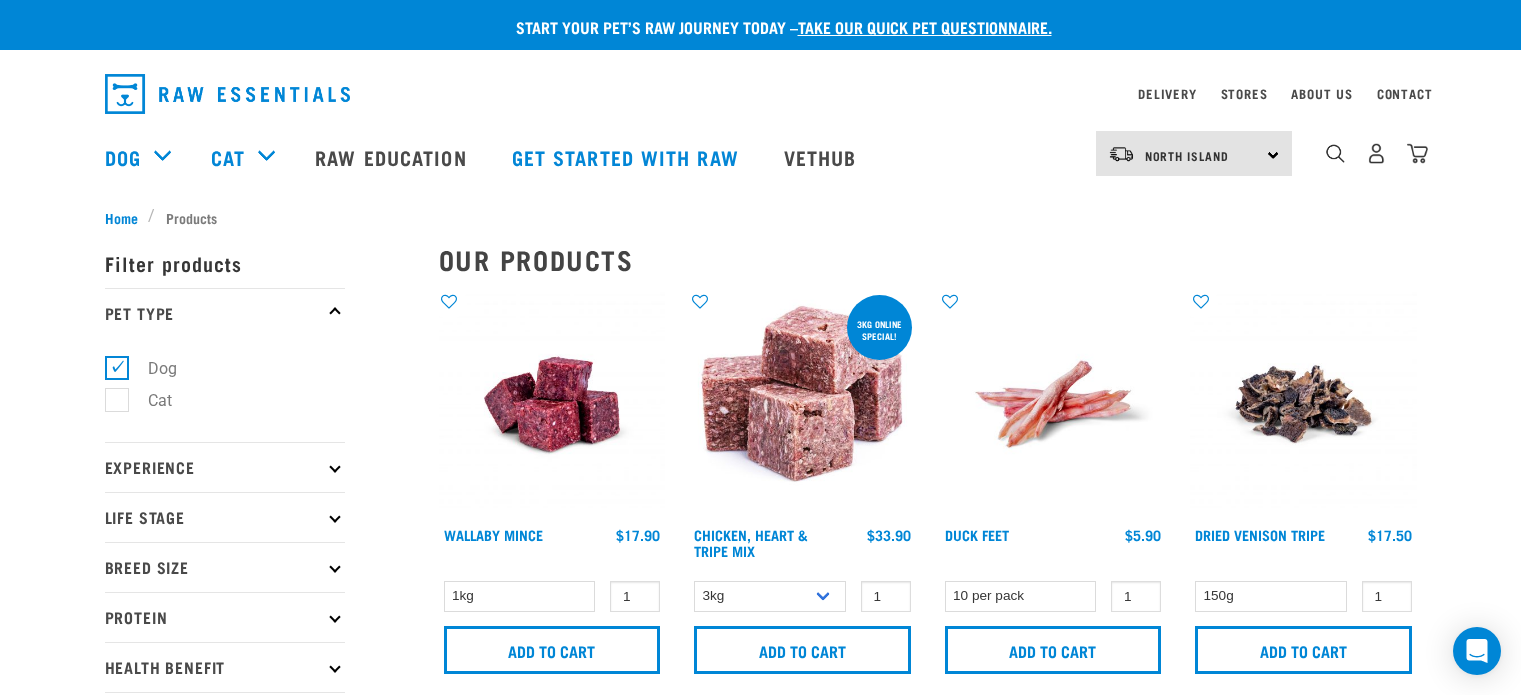scroll, scrollTop: 0, scrollLeft: 0, axis: both 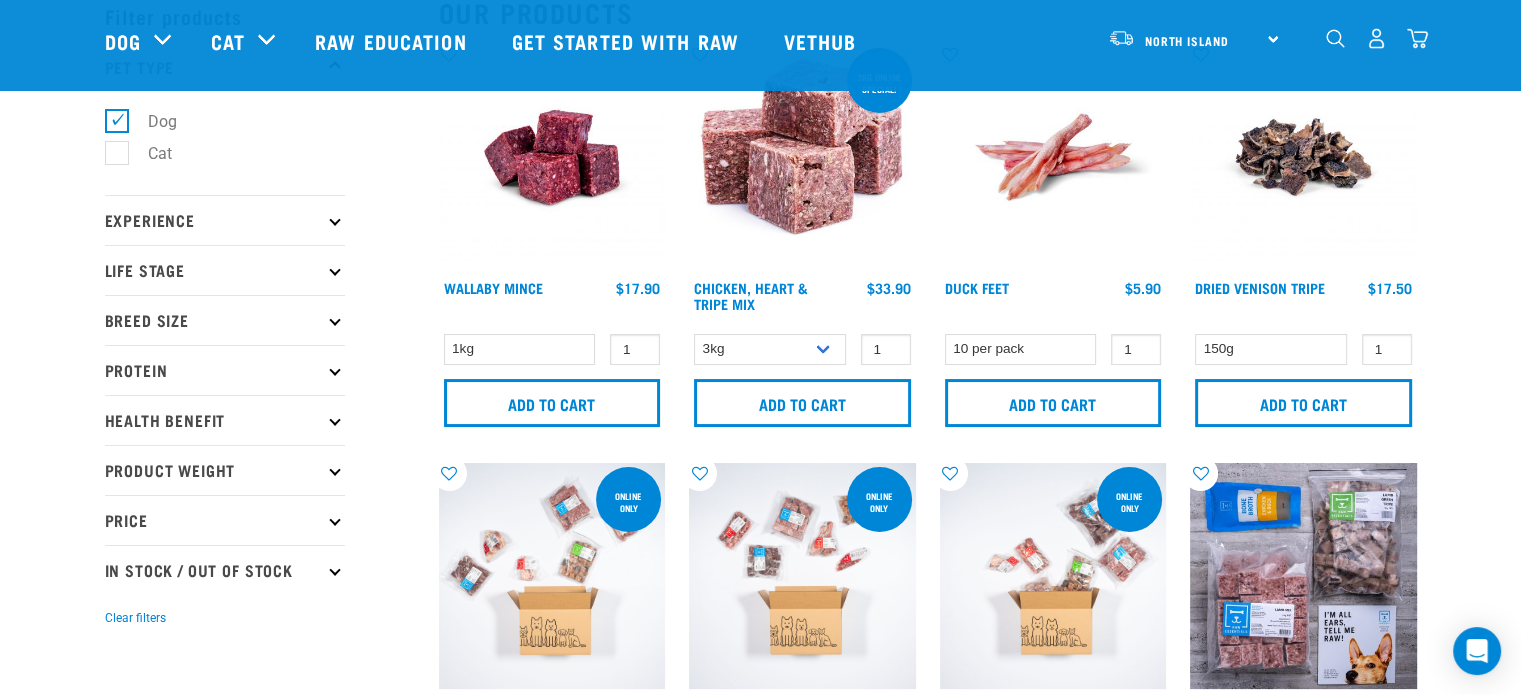 click on "Health Benefit" at bounding box center [225, 420] 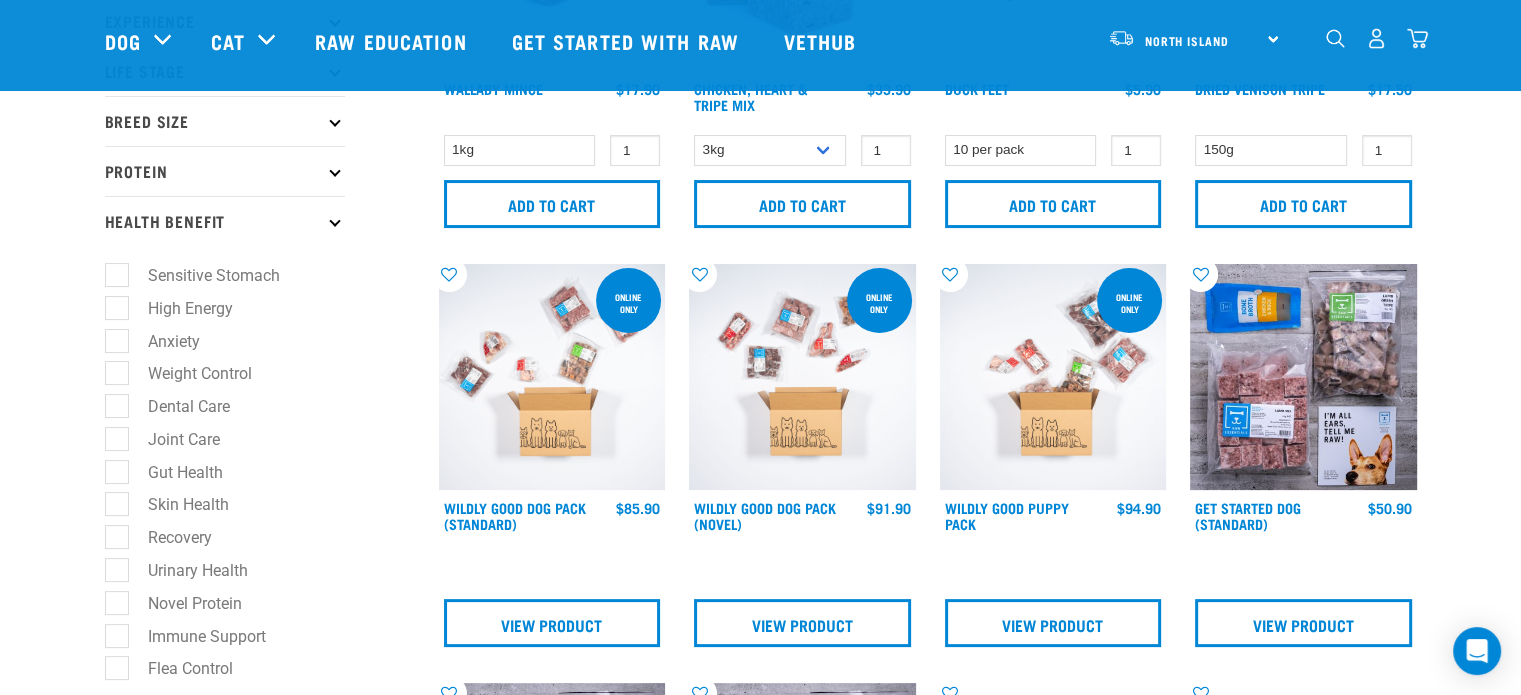 scroll, scrollTop: 300, scrollLeft: 0, axis: vertical 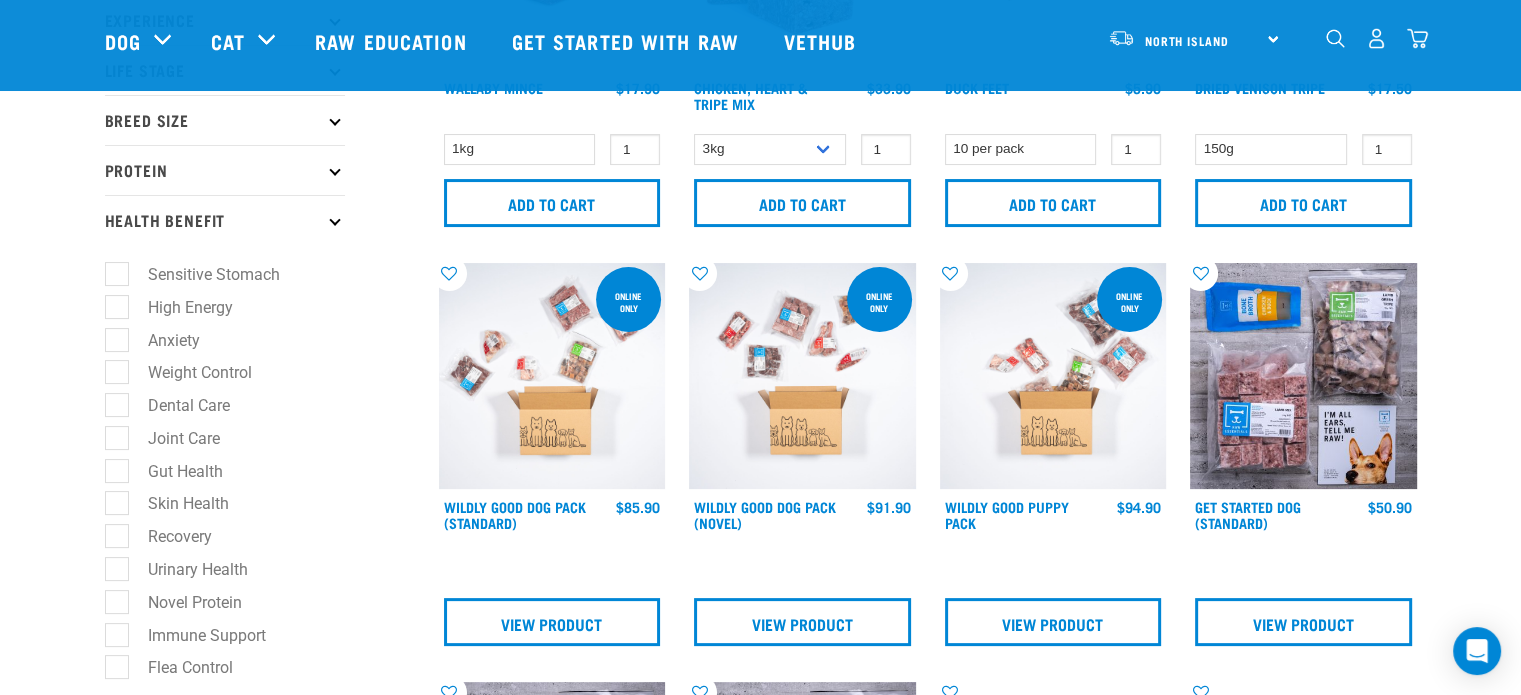 drag, startPoint x: 112, startPoint y: 405, endPoint x: 171, endPoint y: 424, distance: 61.983868 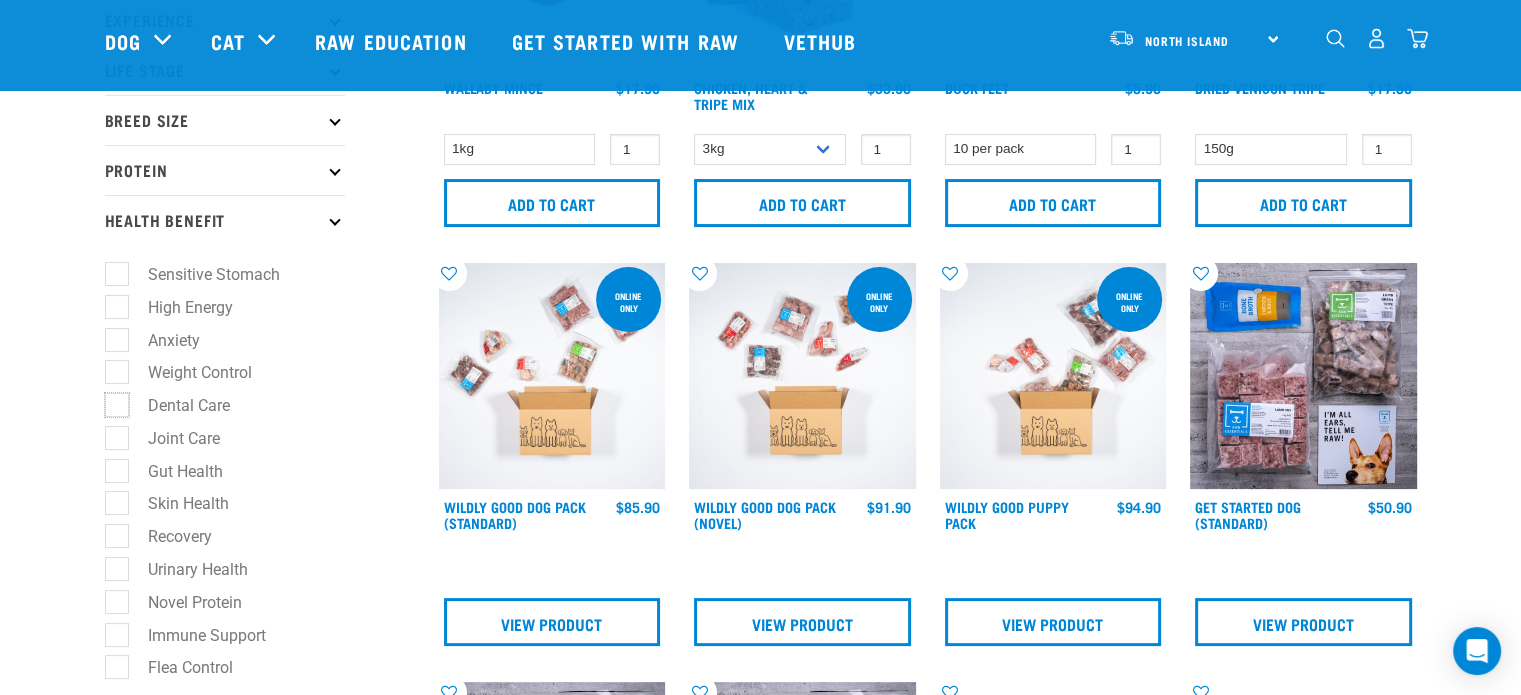 click on "Dental Care" at bounding box center (111, 402) 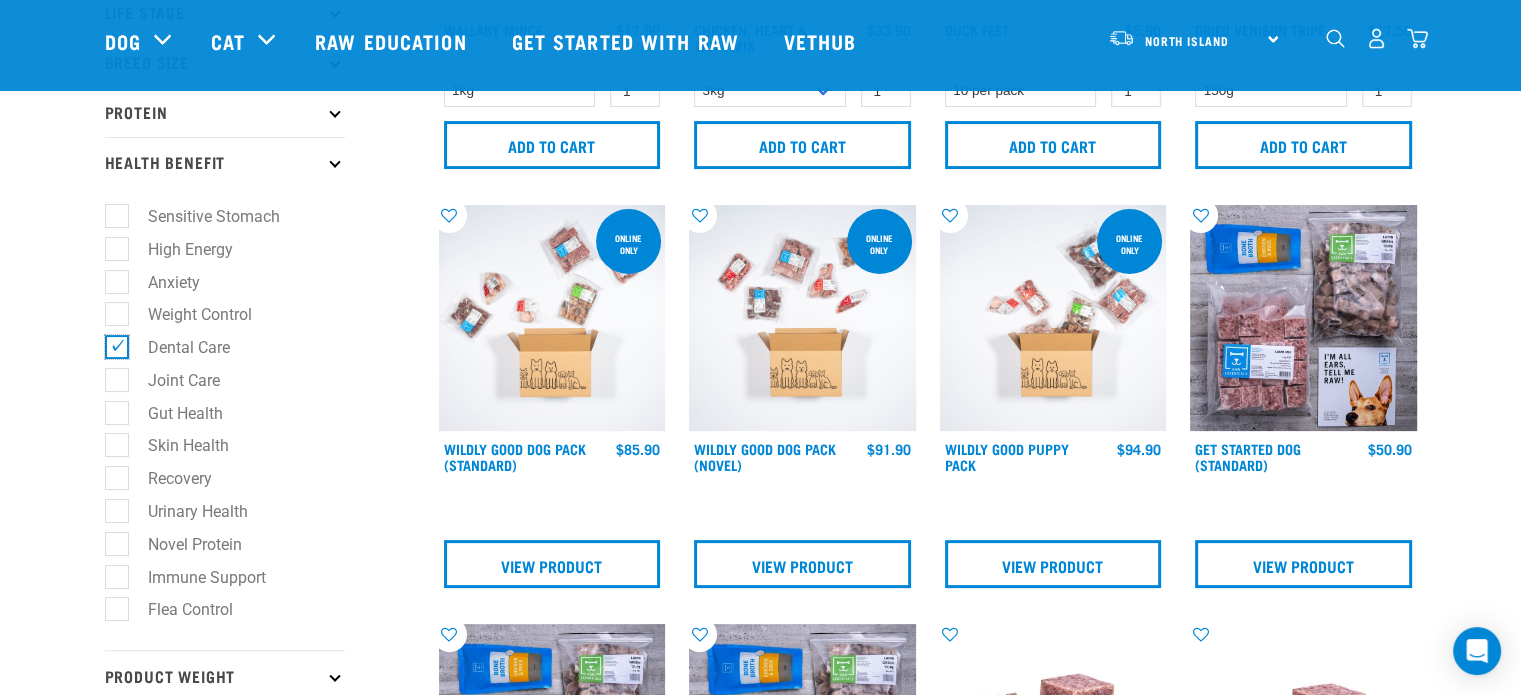 scroll, scrollTop: 400, scrollLeft: 0, axis: vertical 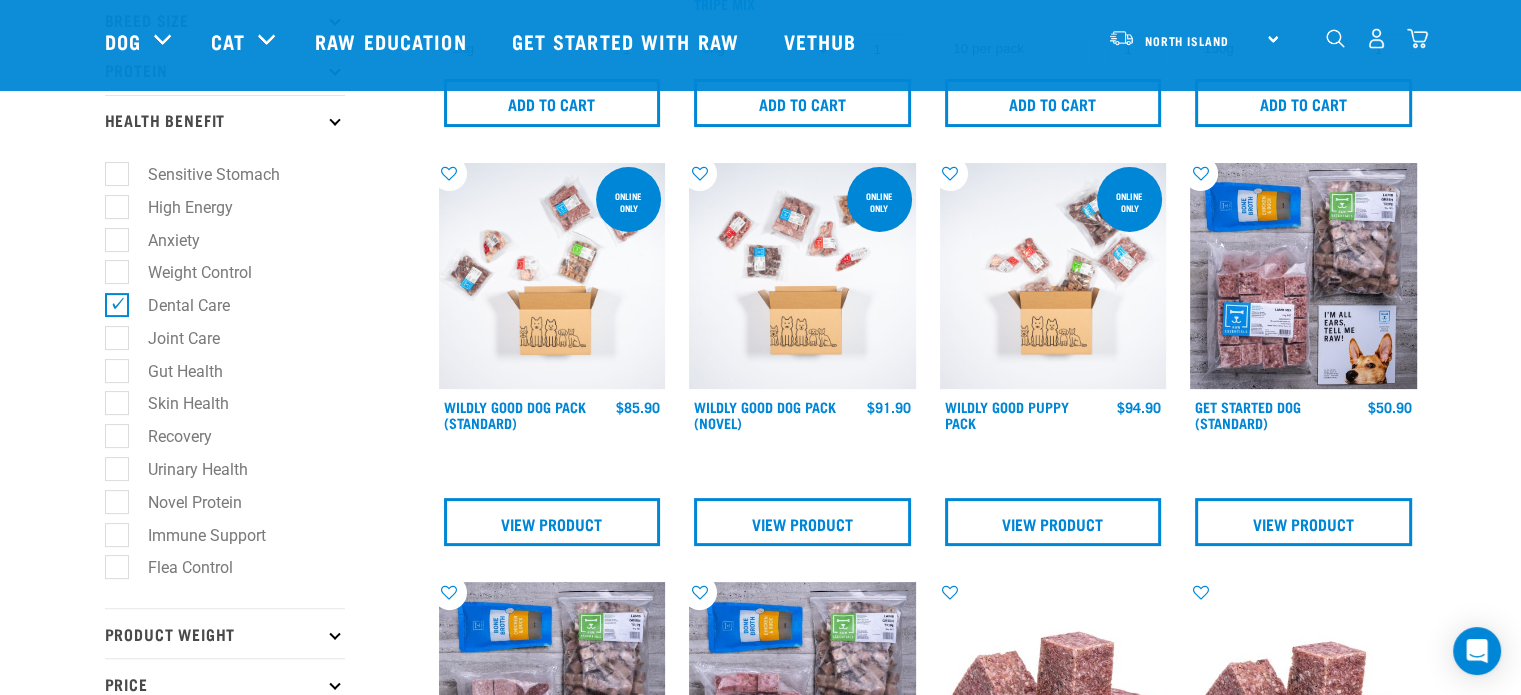 drag, startPoint x: 118, startPoint y: 343, endPoint x: 148, endPoint y: 346, distance: 30.149628 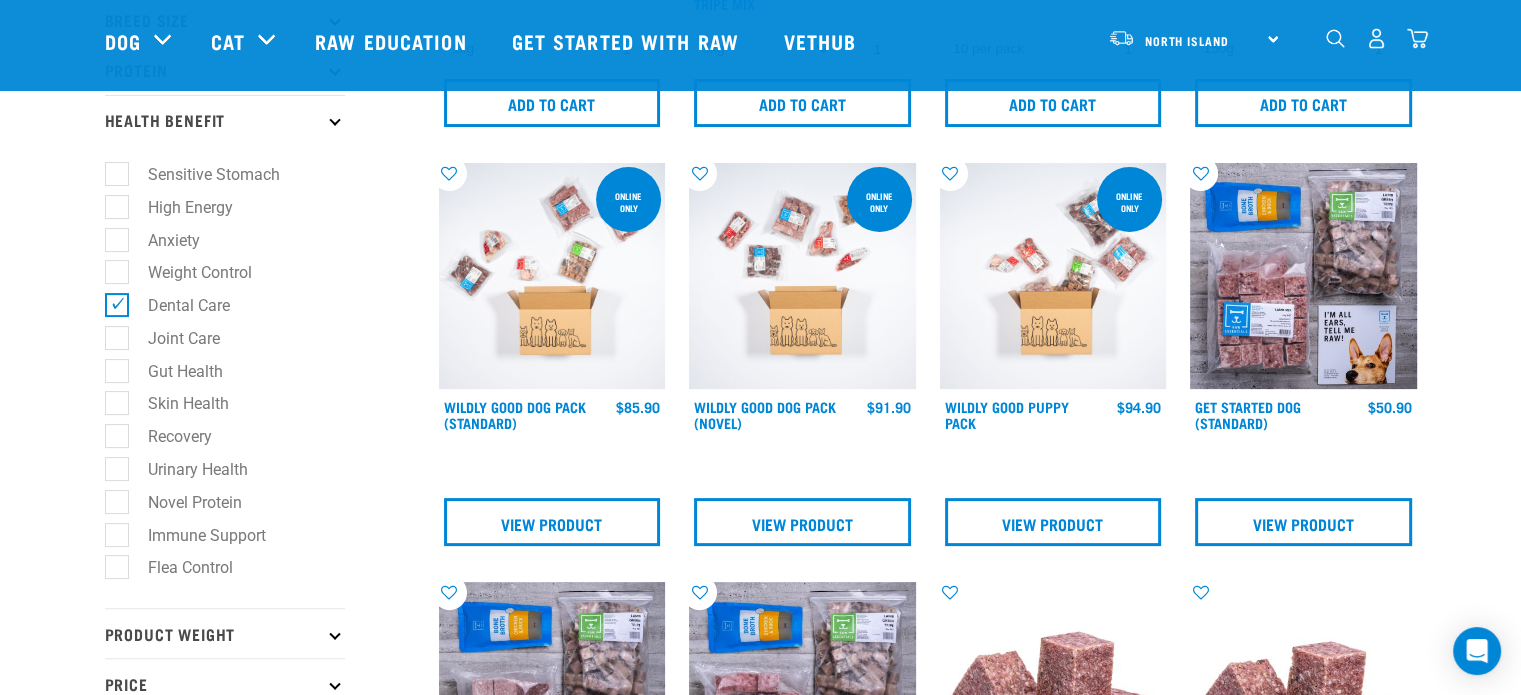 click on "Joint Care" at bounding box center (172, 338) 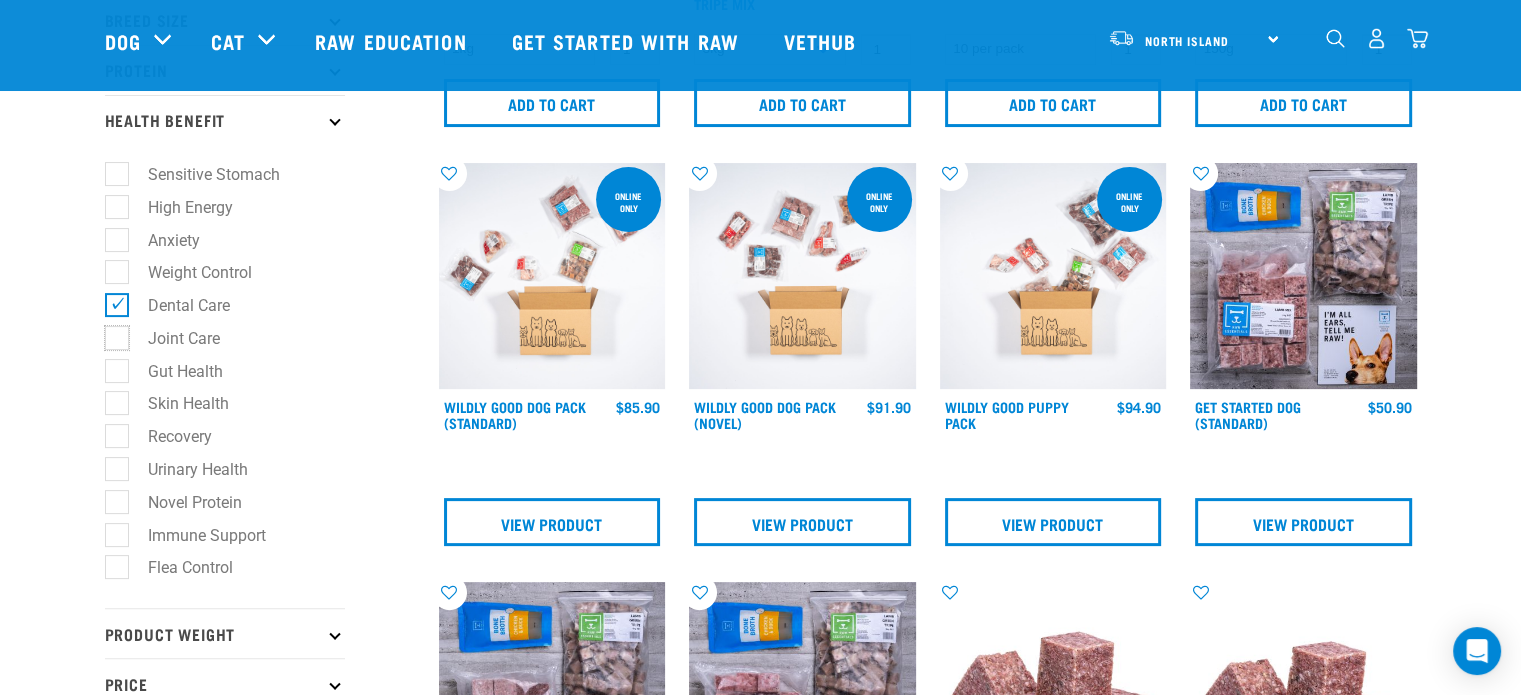 click on "Joint Care" at bounding box center [111, 334] 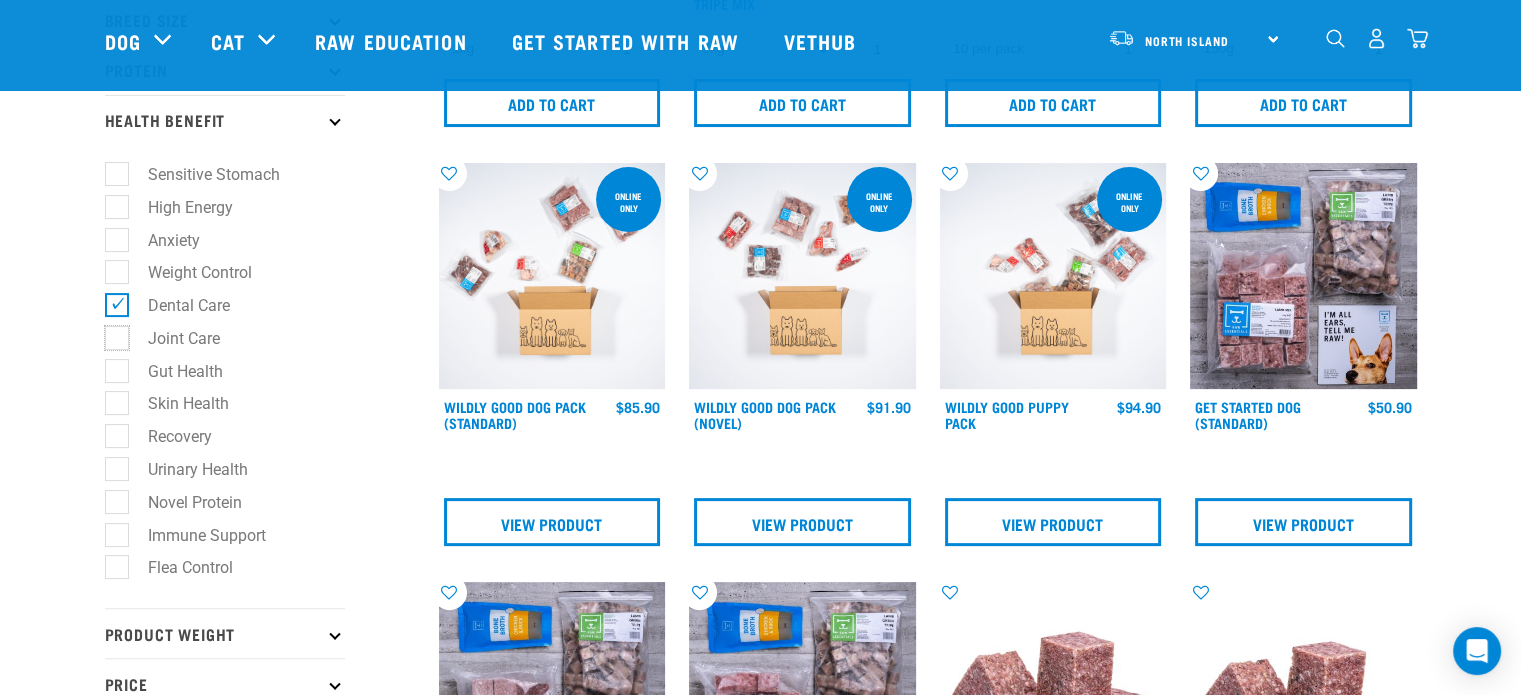 checkbox on "true" 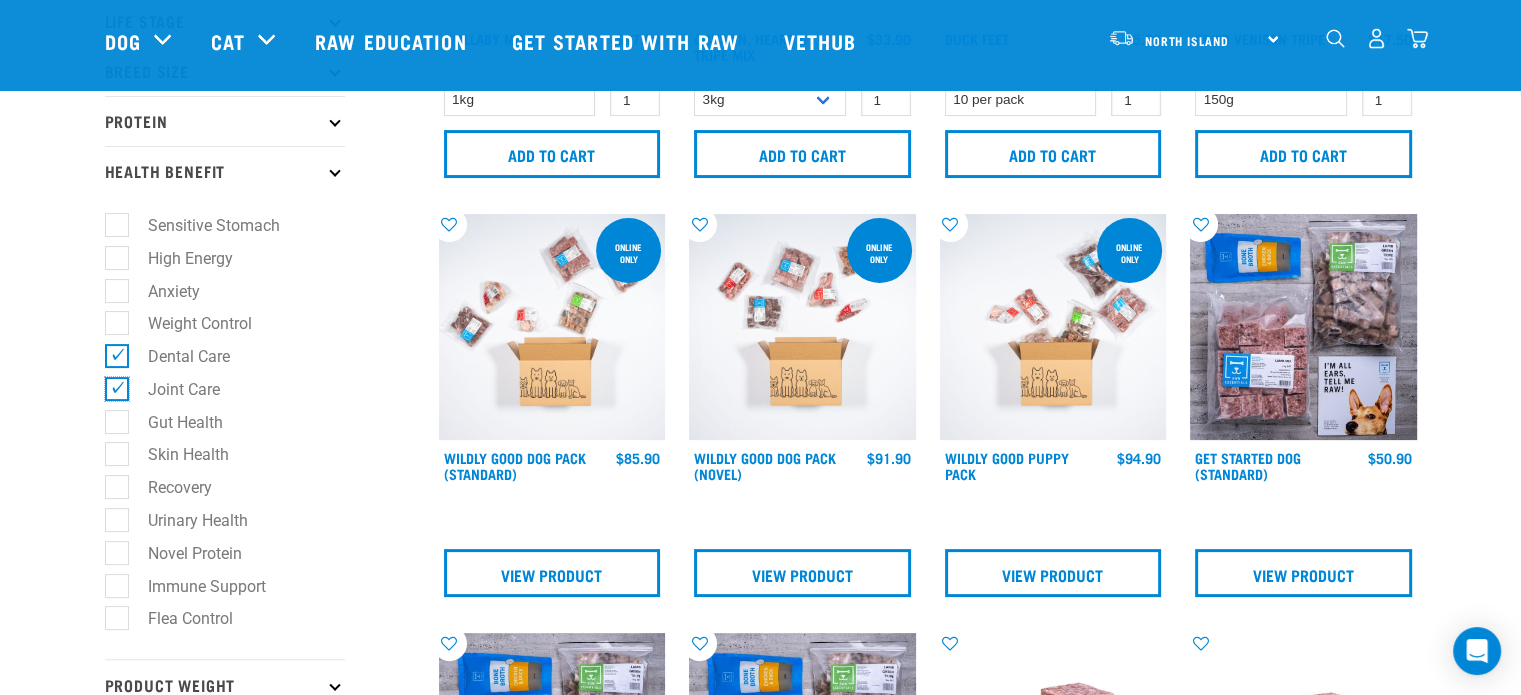 scroll, scrollTop: 300, scrollLeft: 0, axis: vertical 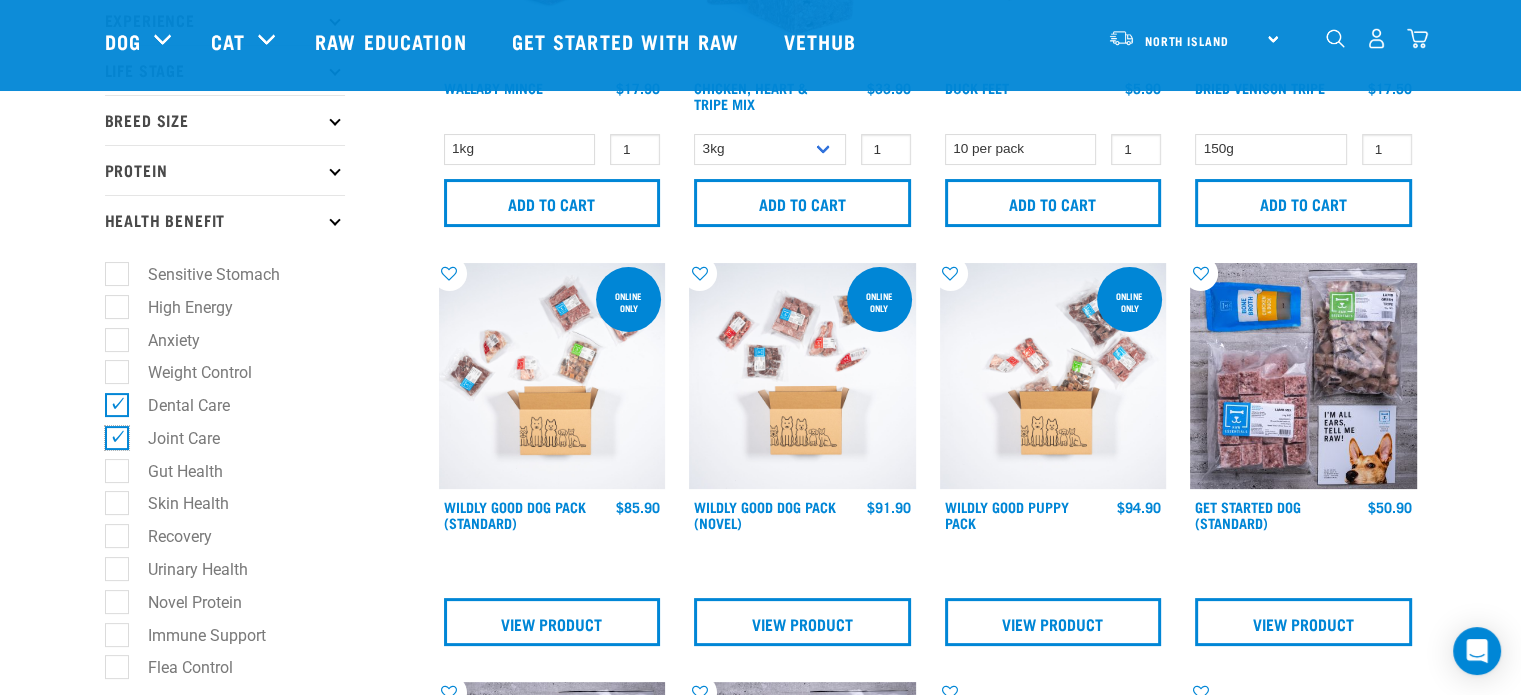 click on "Clear filters" at bounding box center [135, 881] 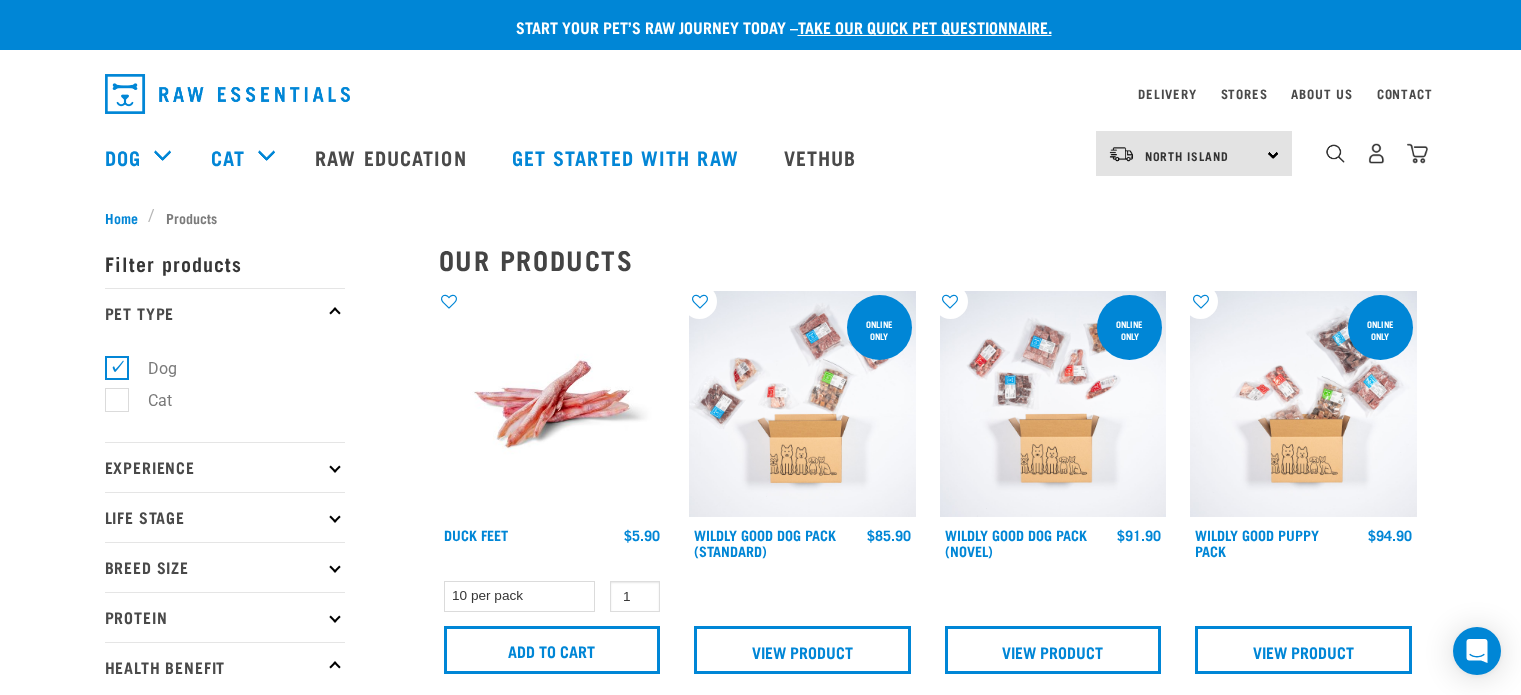 scroll, scrollTop: 0, scrollLeft: 0, axis: both 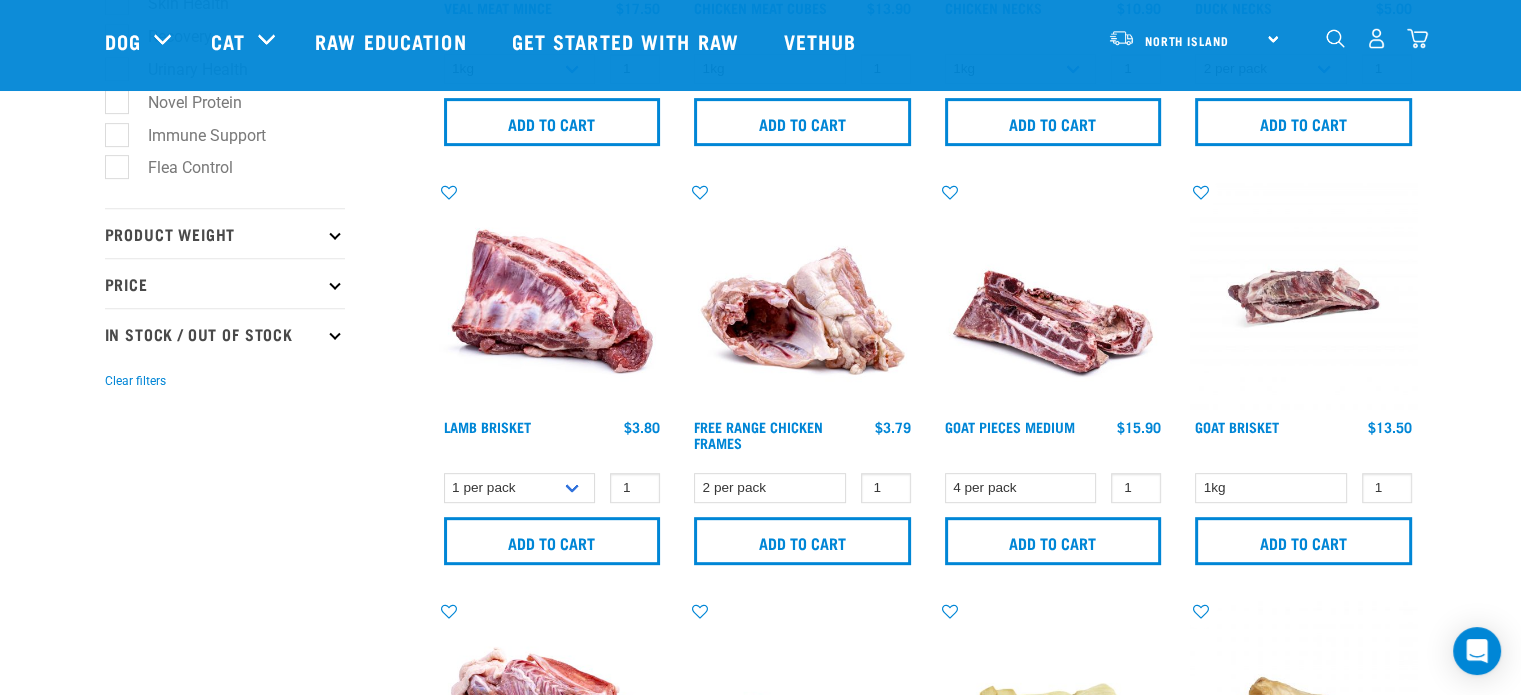 click at bounding box center [334, 233] 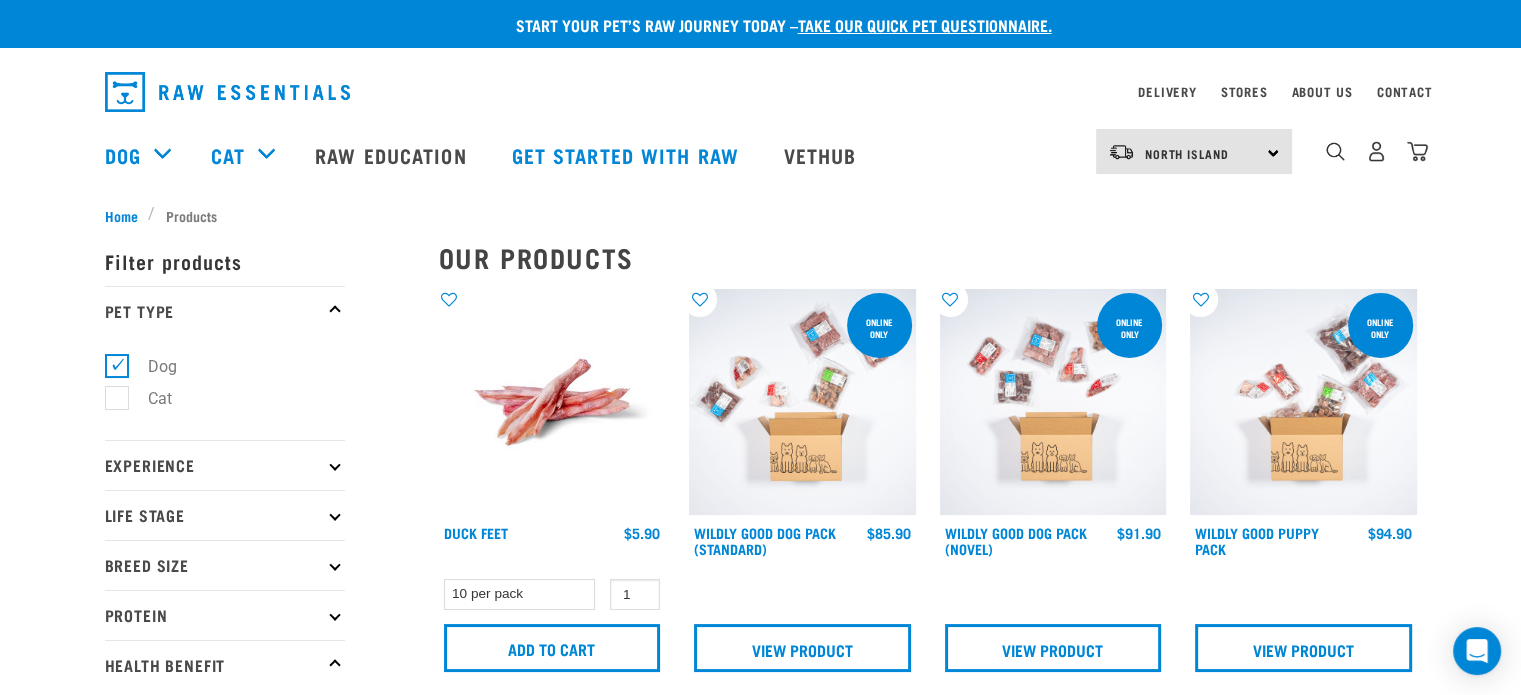 scroll, scrollTop: 0, scrollLeft: 0, axis: both 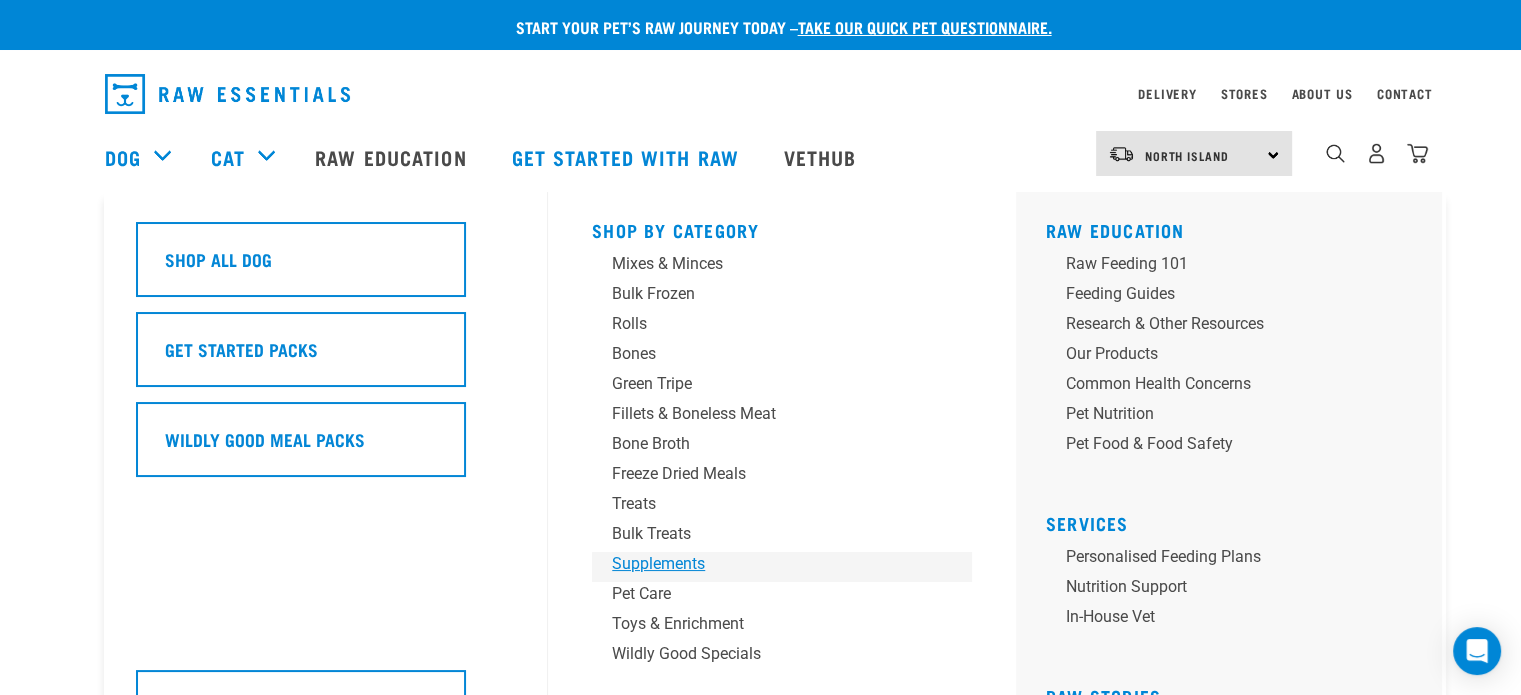 click on "Supplements" at bounding box center [768, 564] 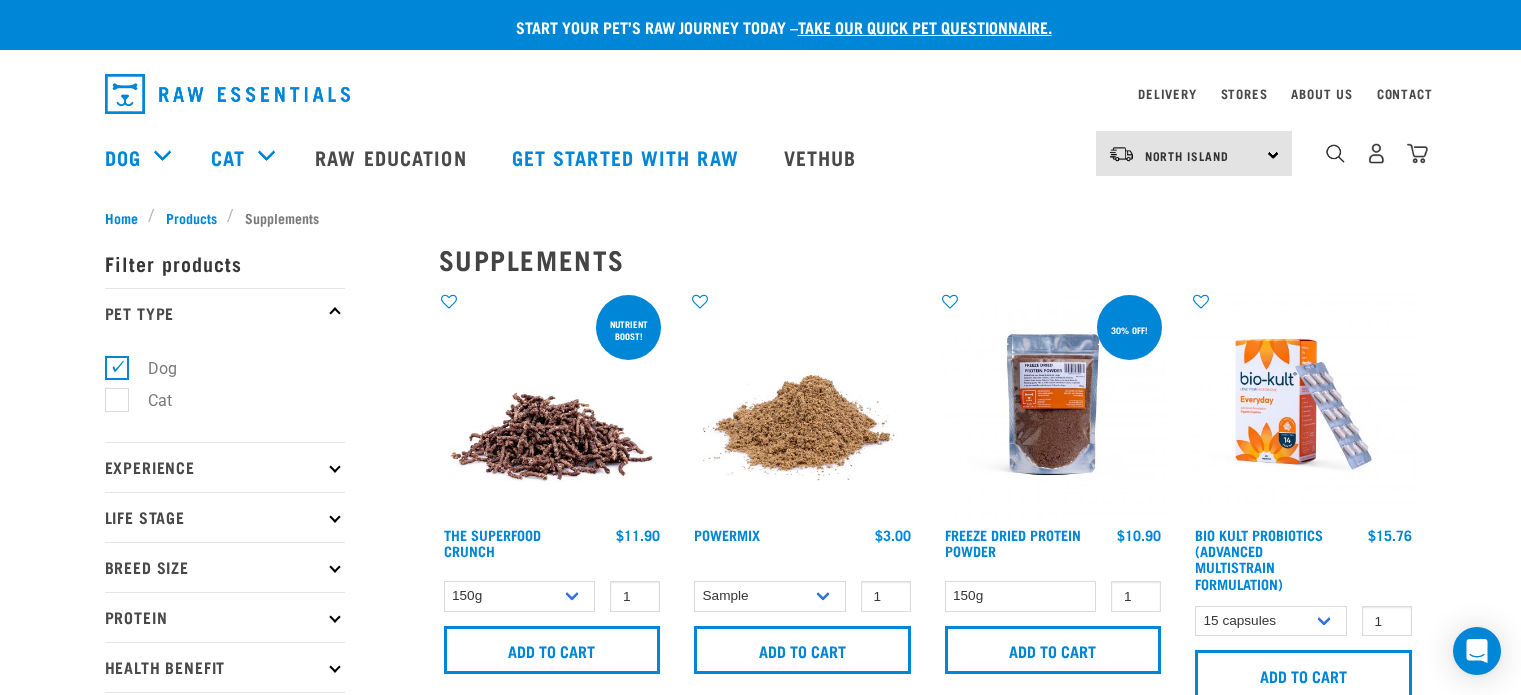 scroll, scrollTop: 0, scrollLeft: 0, axis: both 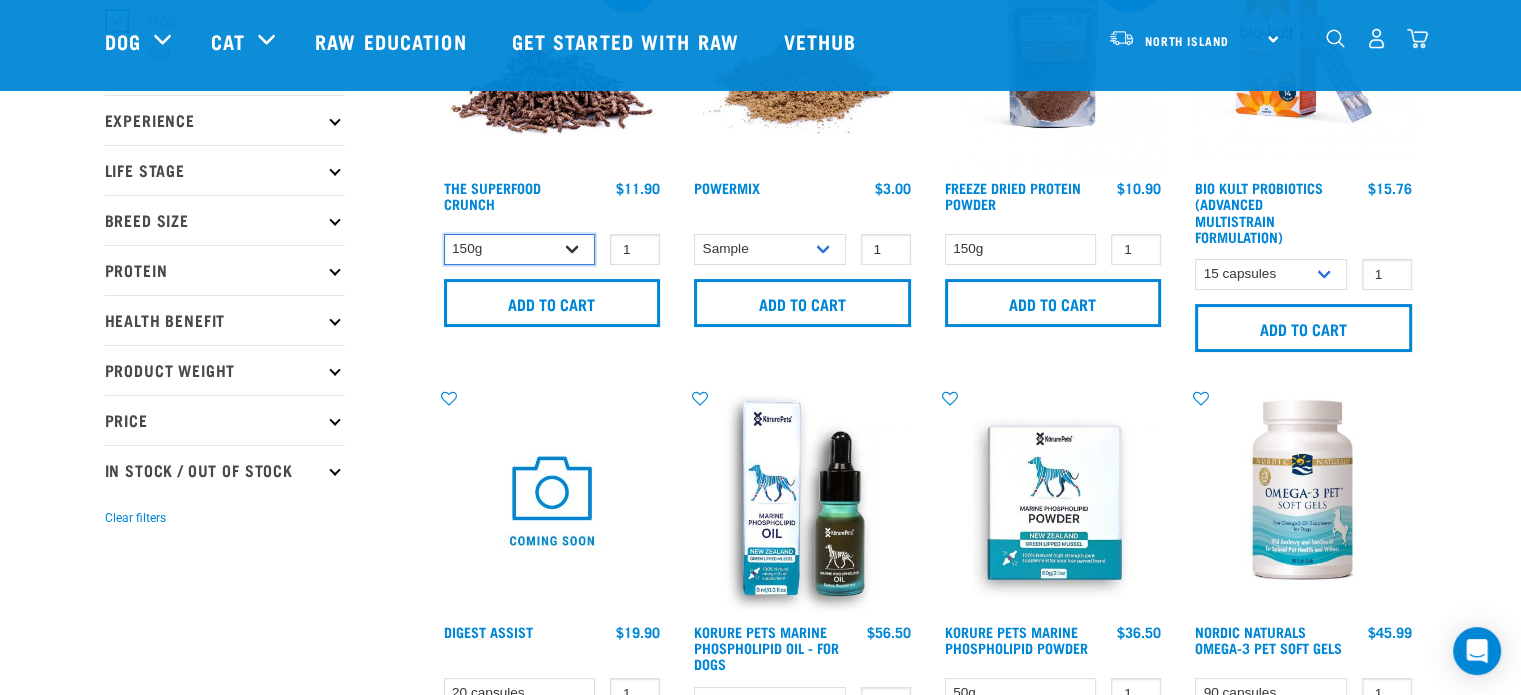 click on "150g
300g" at bounding box center [520, 249] 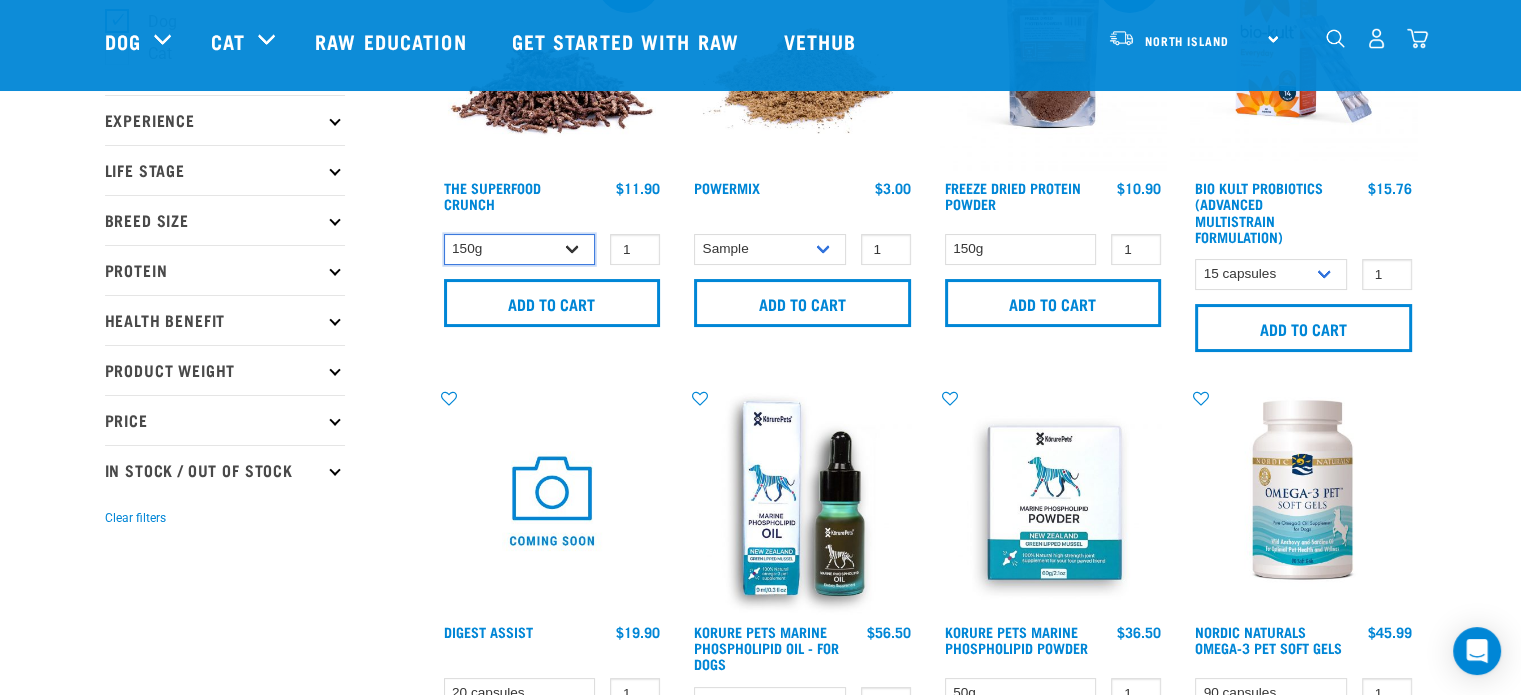 select on "31261" 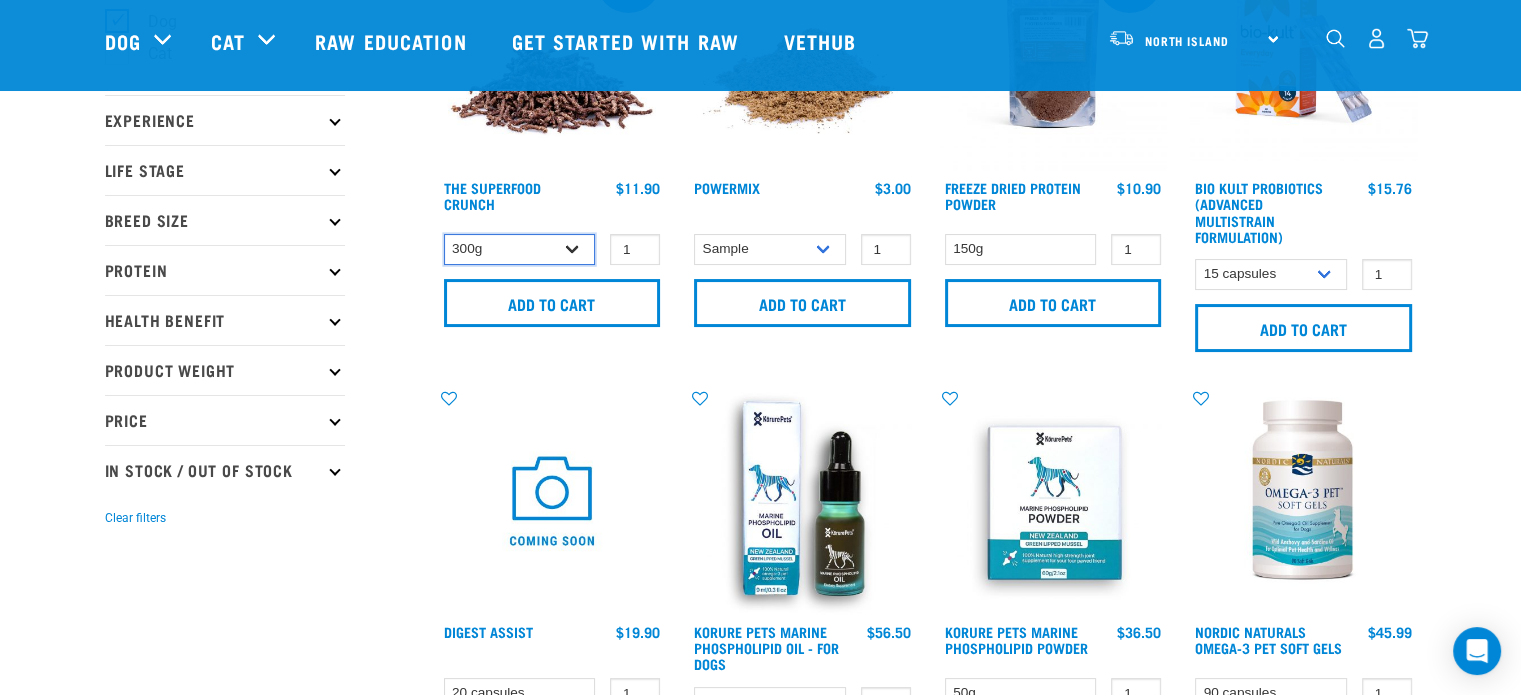 click on "150g
300g" at bounding box center [520, 249] 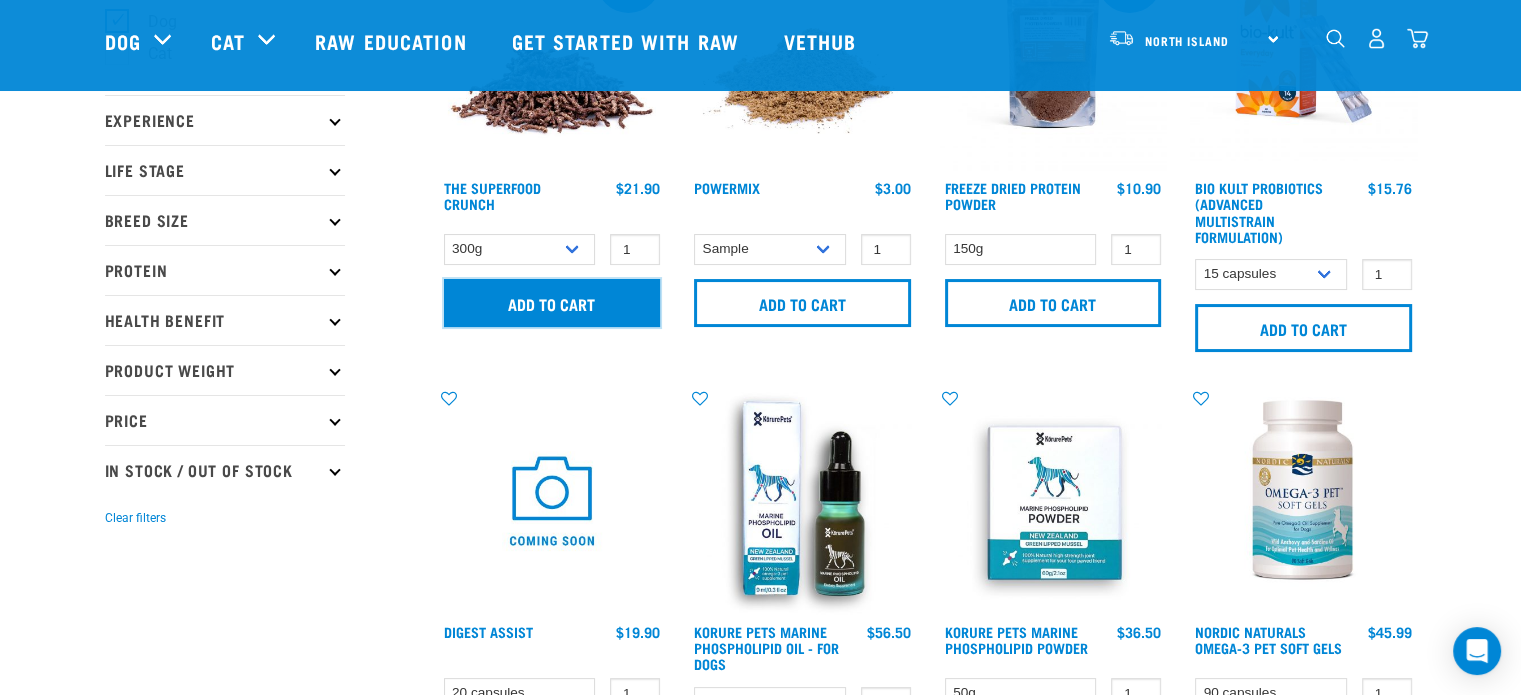 click on "Add to cart" at bounding box center (552, 303) 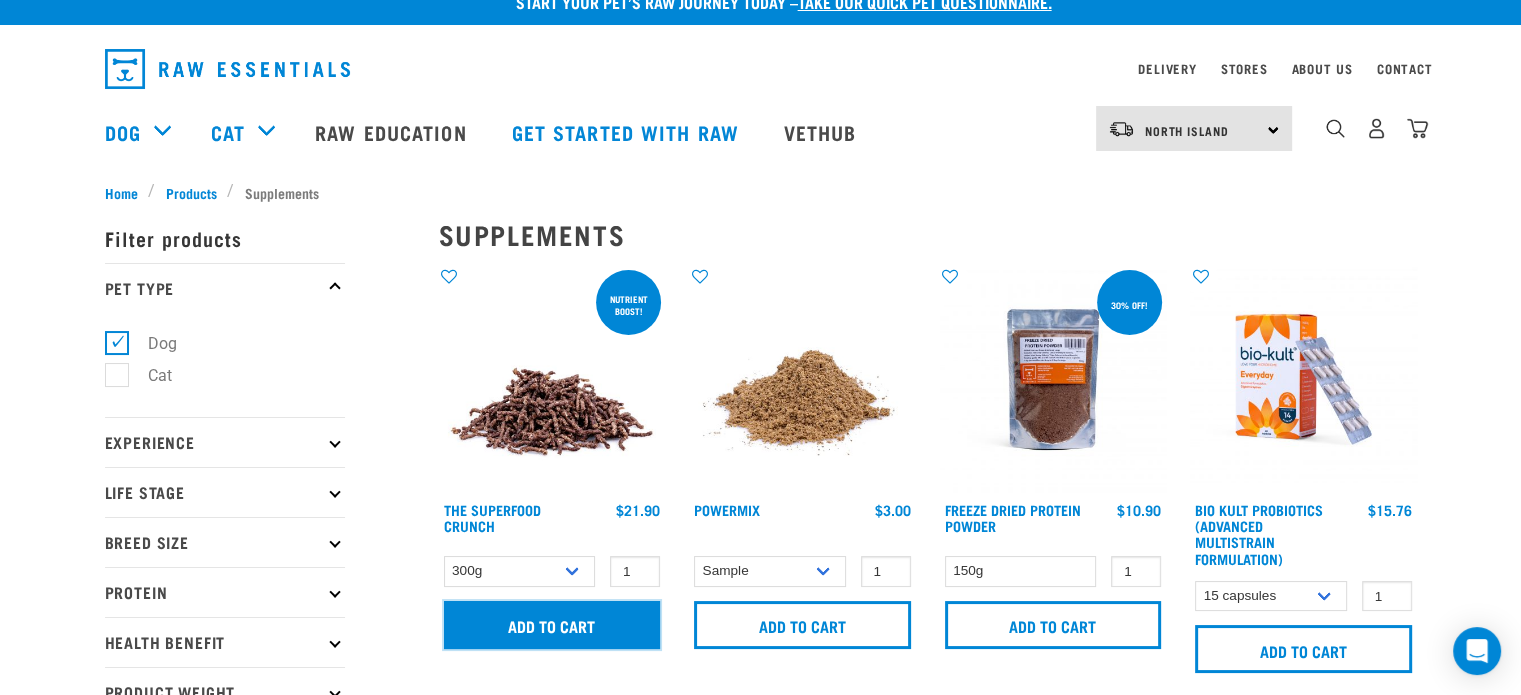scroll, scrollTop: 0, scrollLeft: 0, axis: both 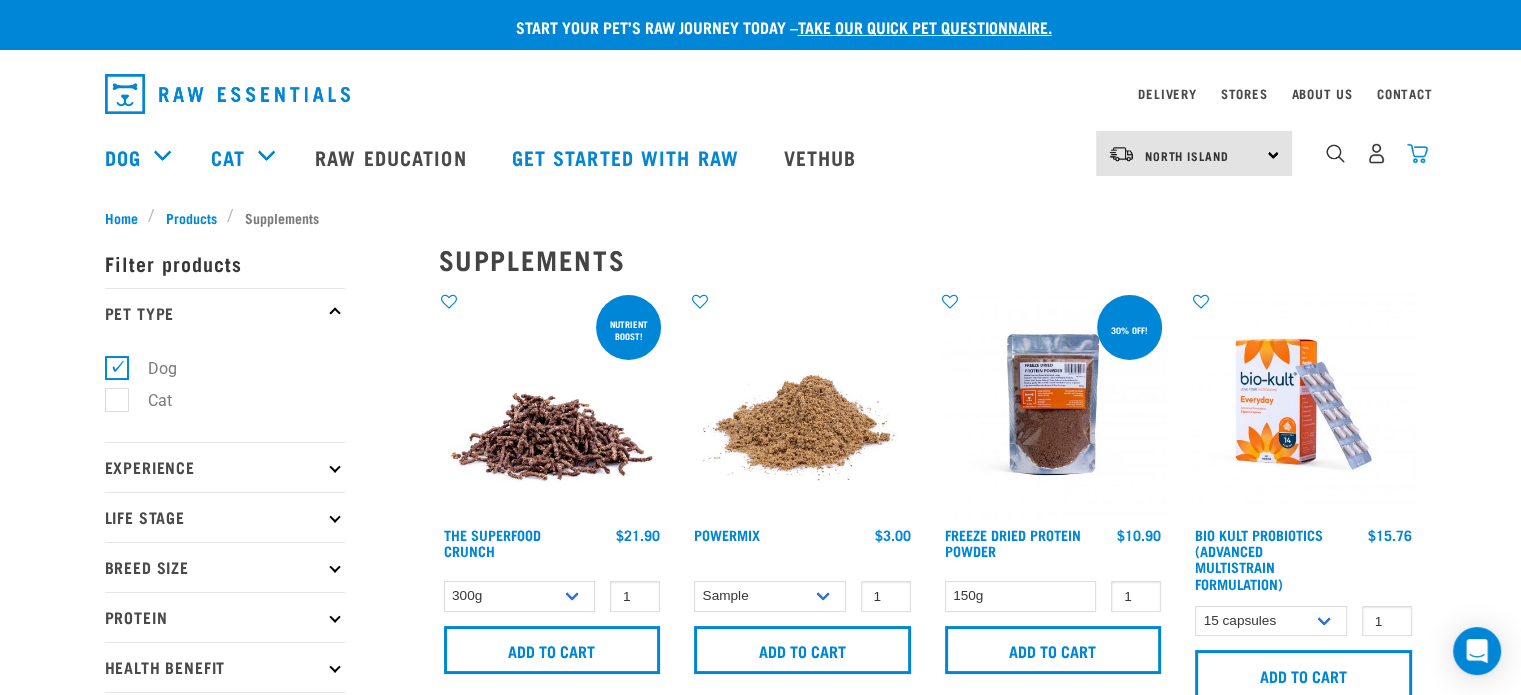 click at bounding box center (1417, 153) 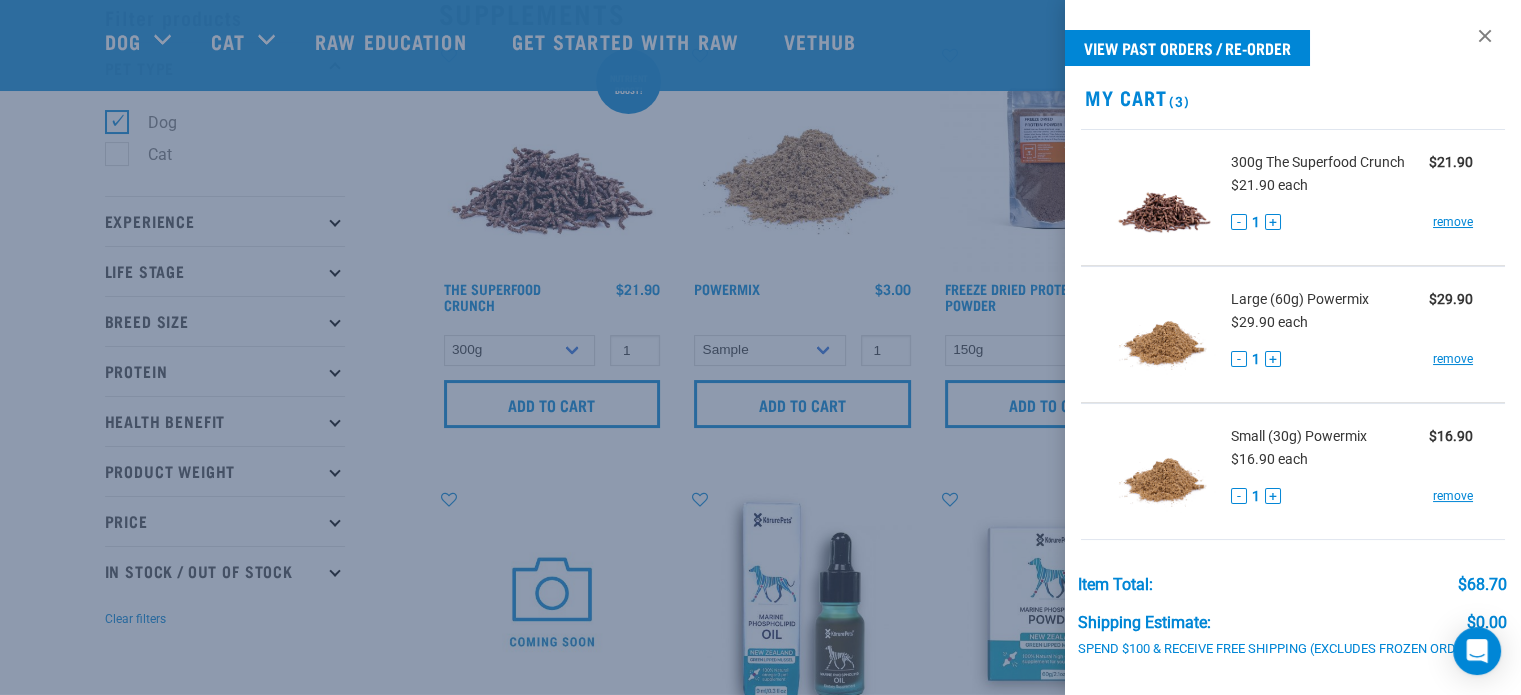 scroll, scrollTop: 100, scrollLeft: 0, axis: vertical 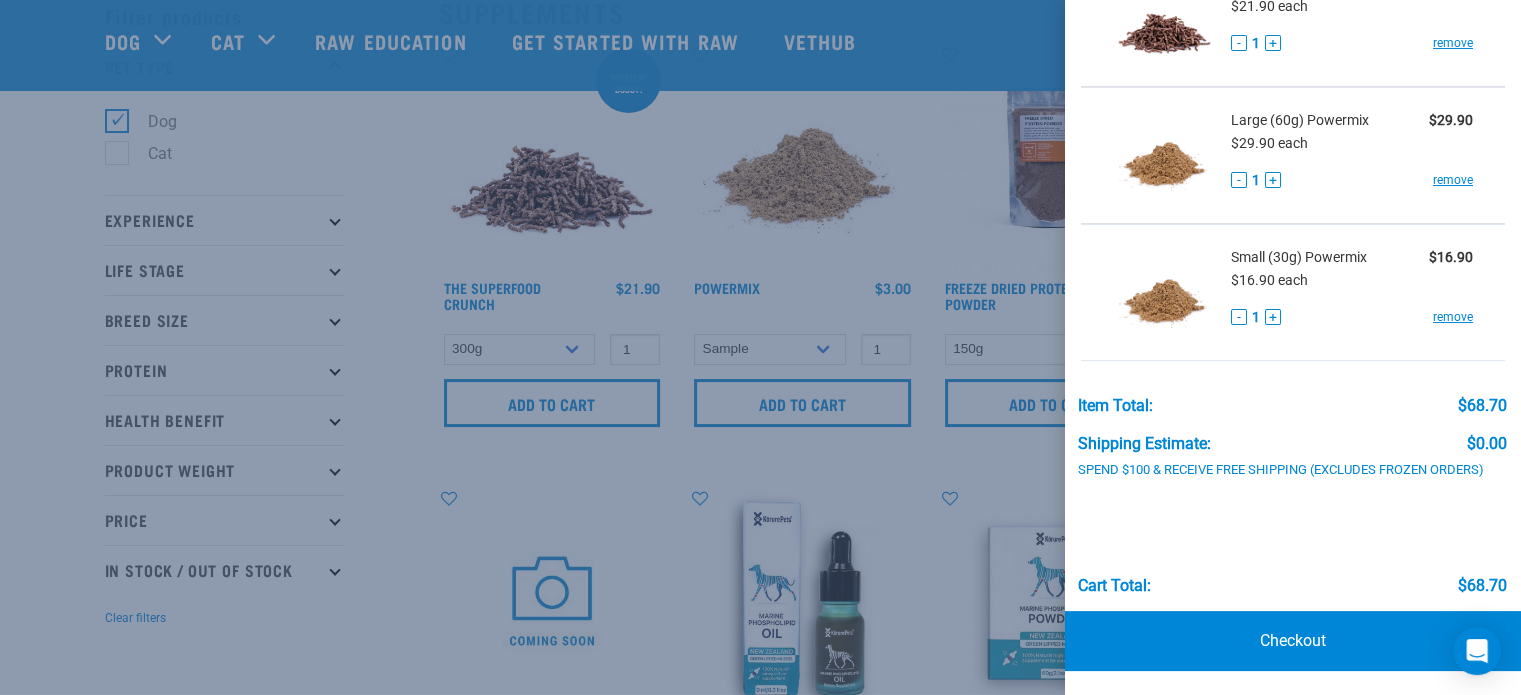 click at bounding box center (760, 347) 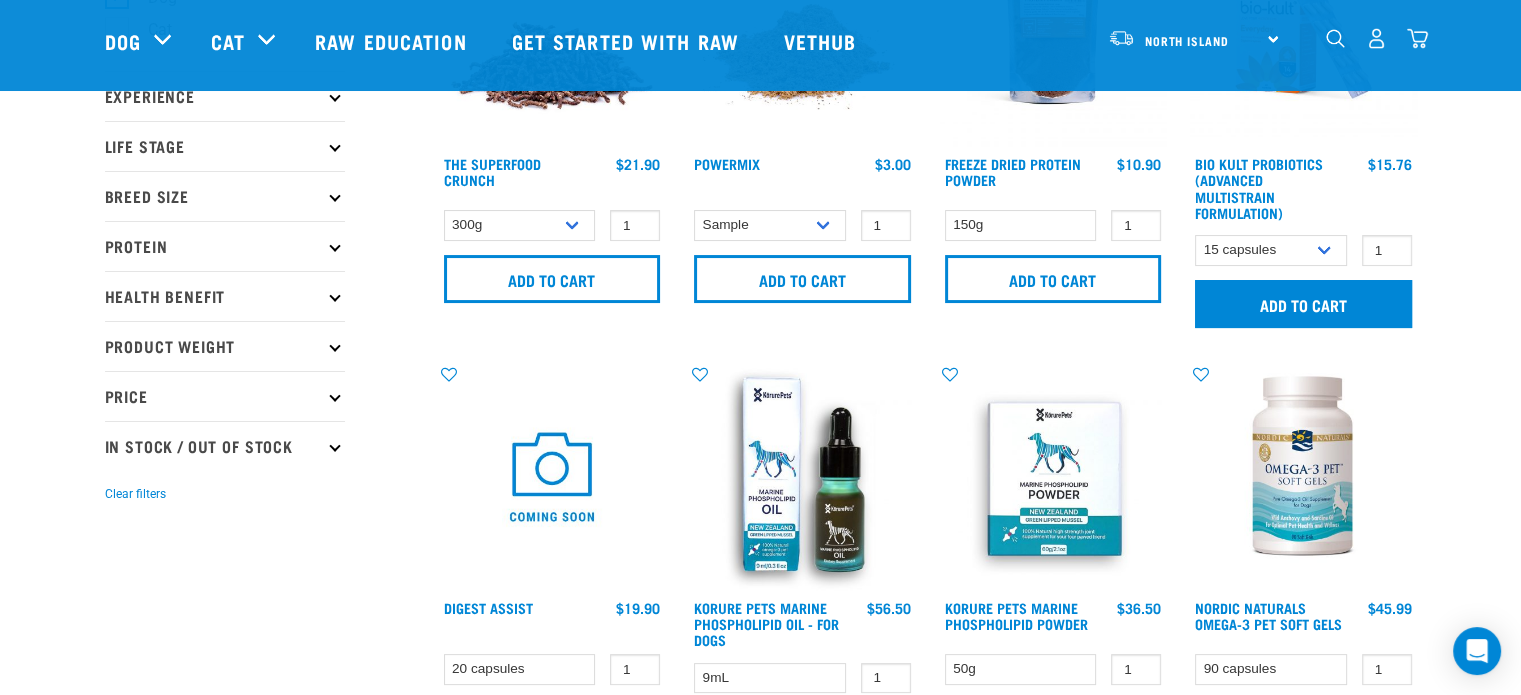 scroll, scrollTop: 300, scrollLeft: 0, axis: vertical 